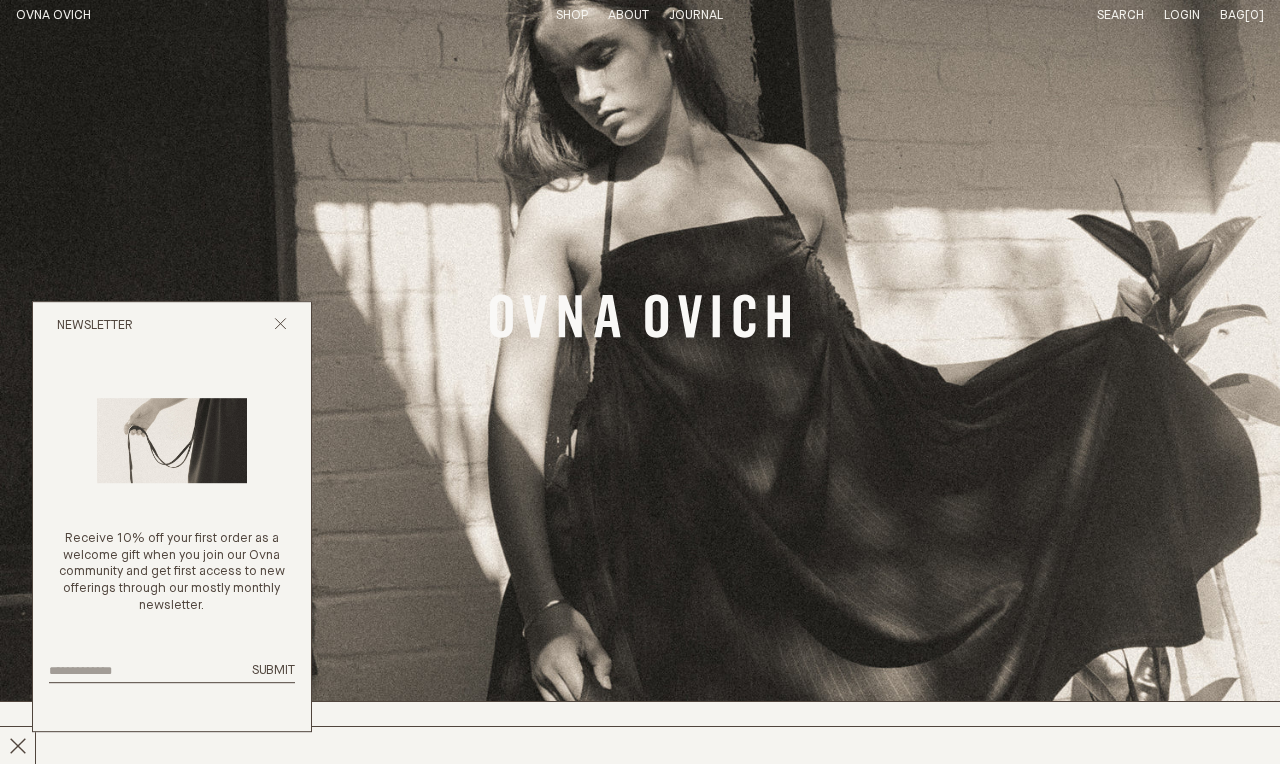 scroll, scrollTop: 64, scrollLeft: 0, axis: vertical 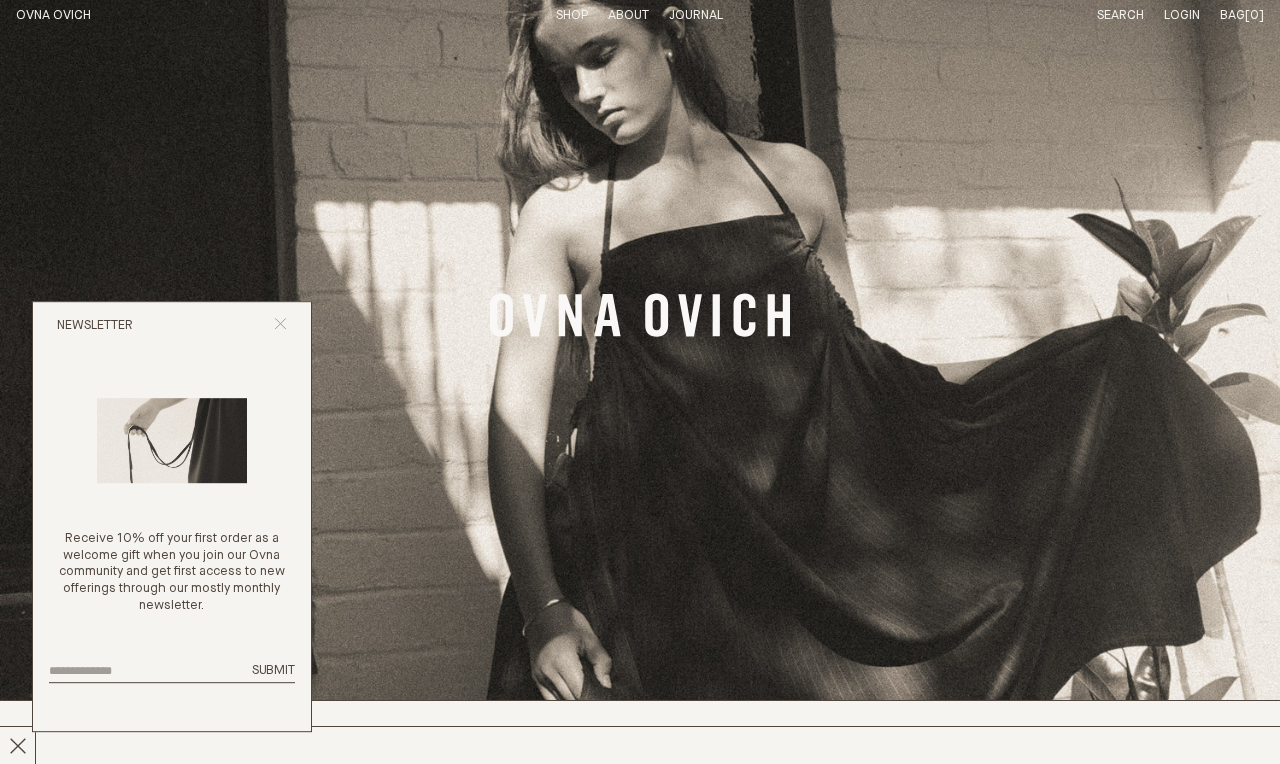 click 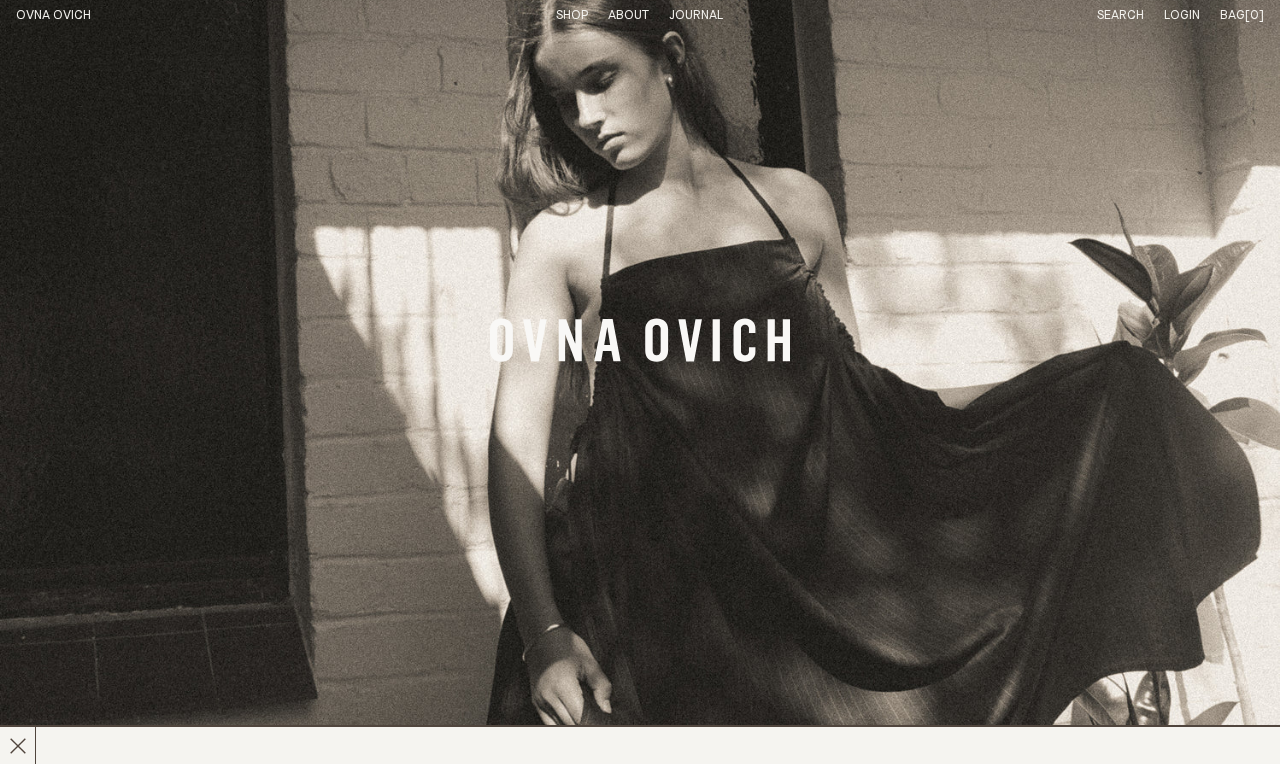 scroll, scrollTop: 0, scrollLeft: 0, axis: both 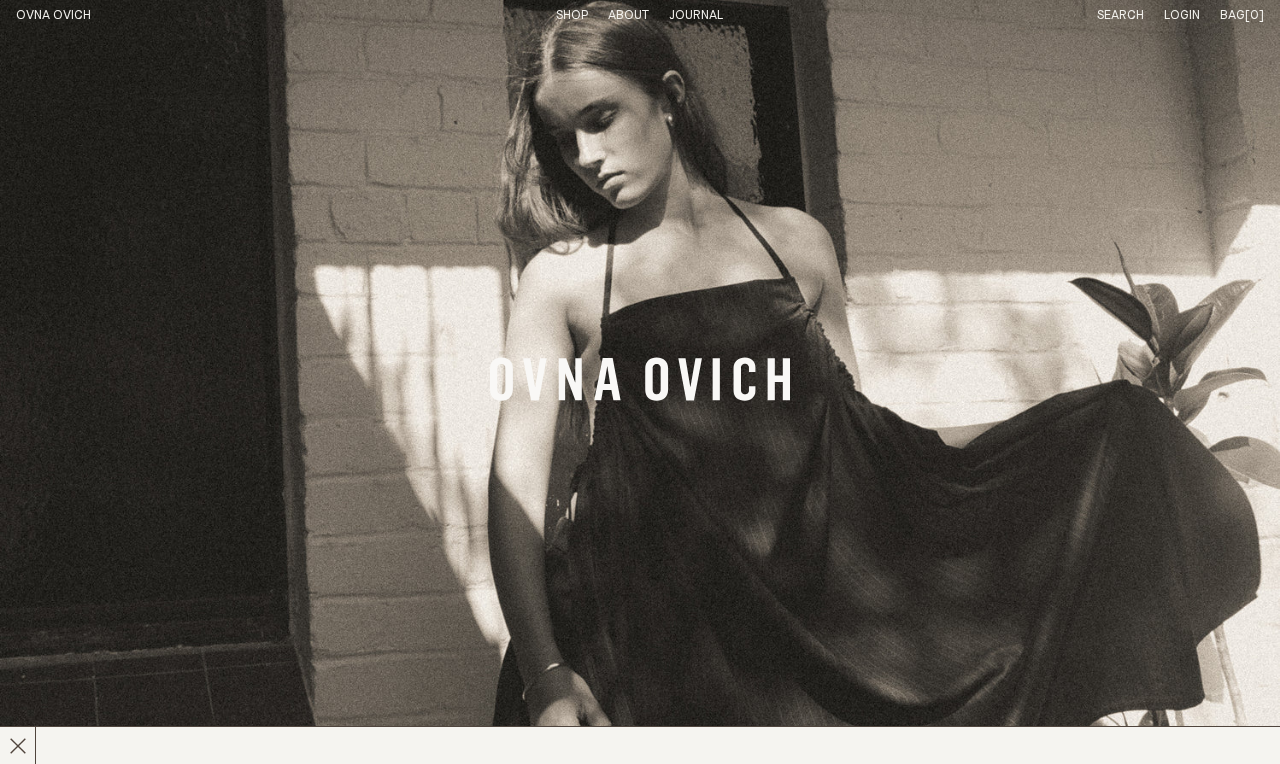 click on "Shop" at bounding box center (572, 15) 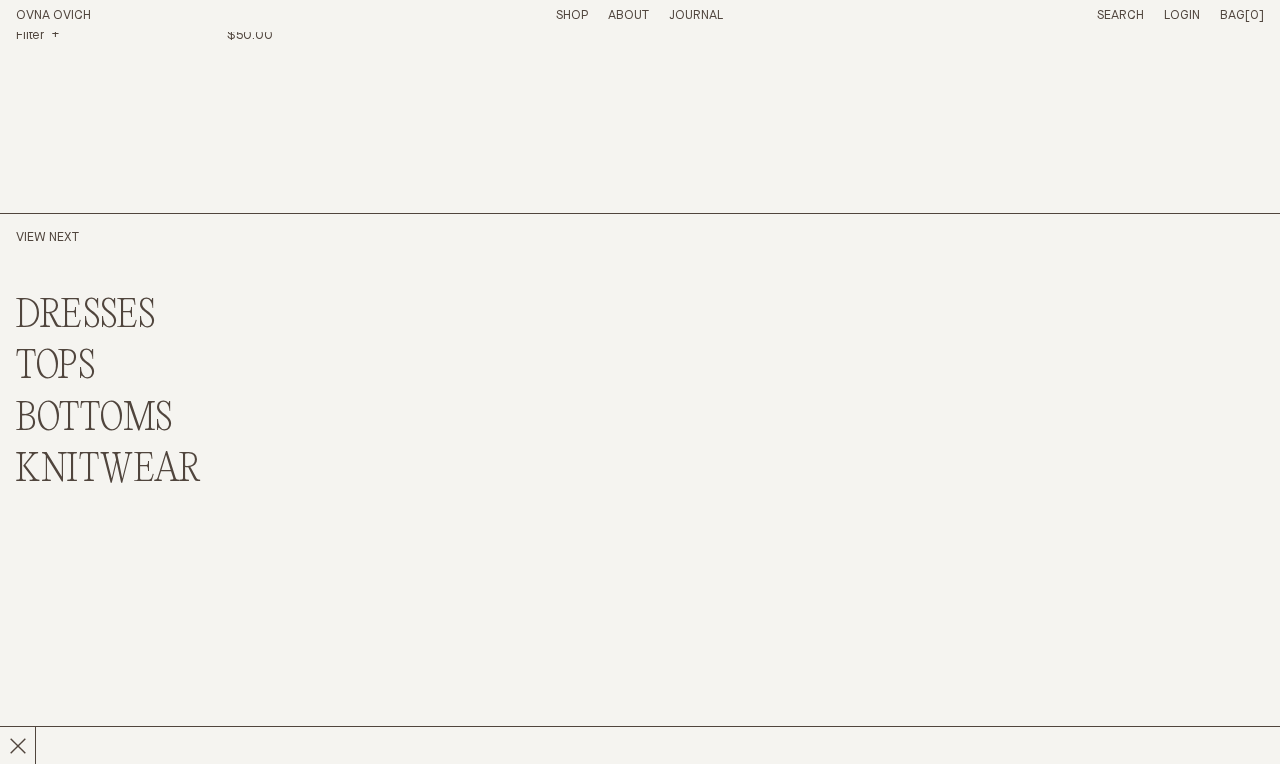 scroll, scrollTop: 4608, scrollLeft: 0, axis: vertical 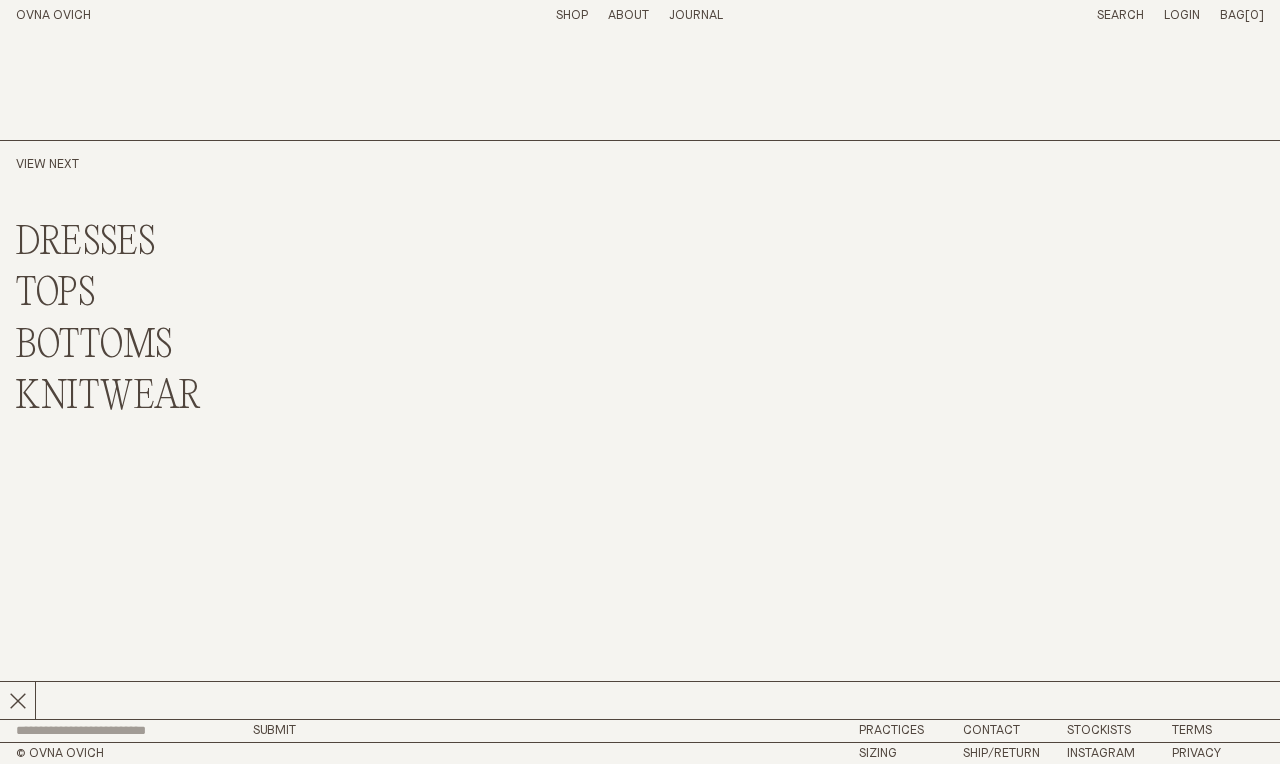 click on "View Next" at bounding box center (113, 165) 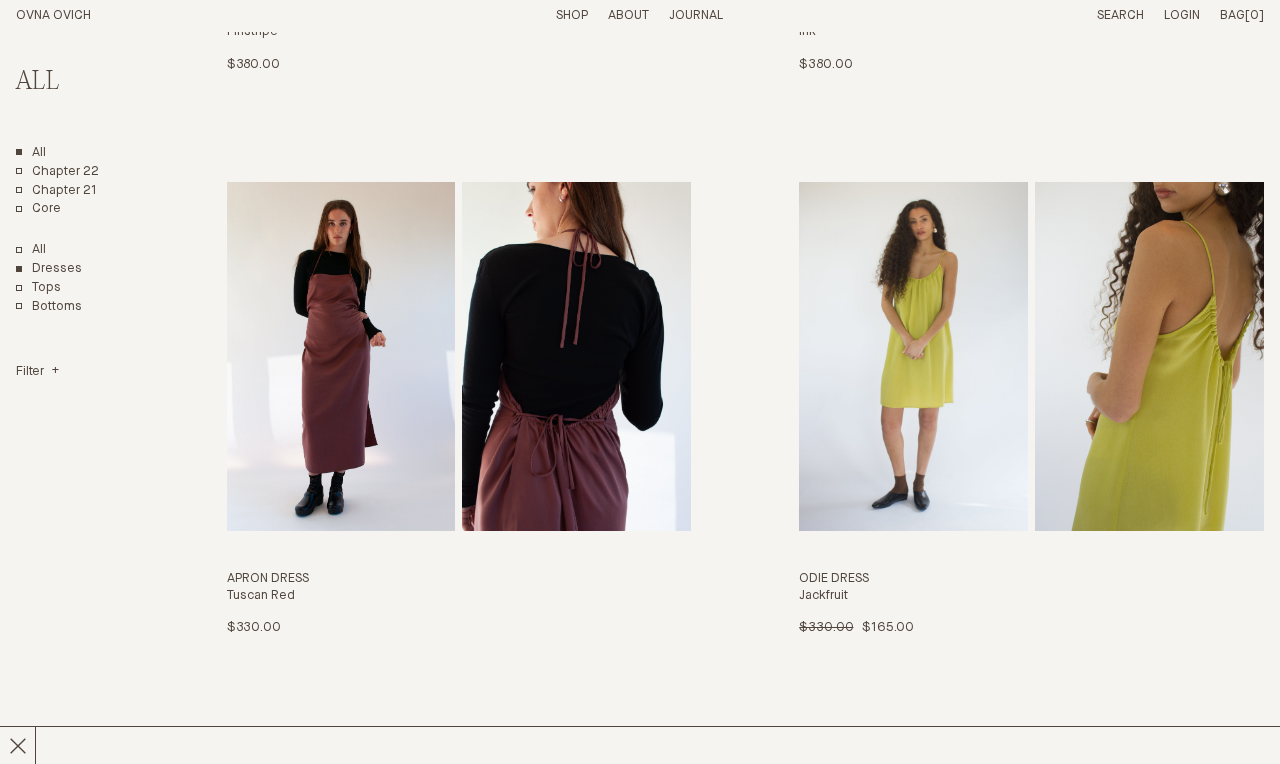 scroll, scrollTop: 588, scrollLeft: 0, axis: vertical 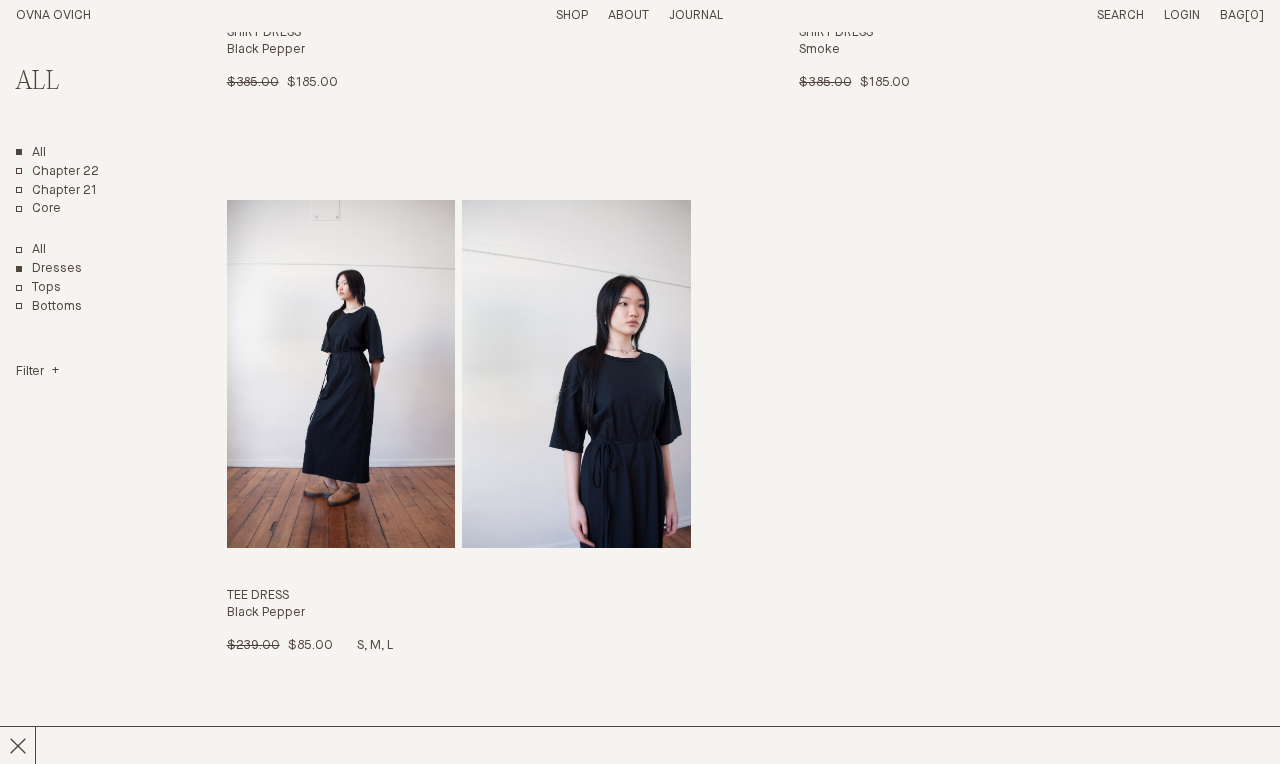 click at bounding box center [576, 374] 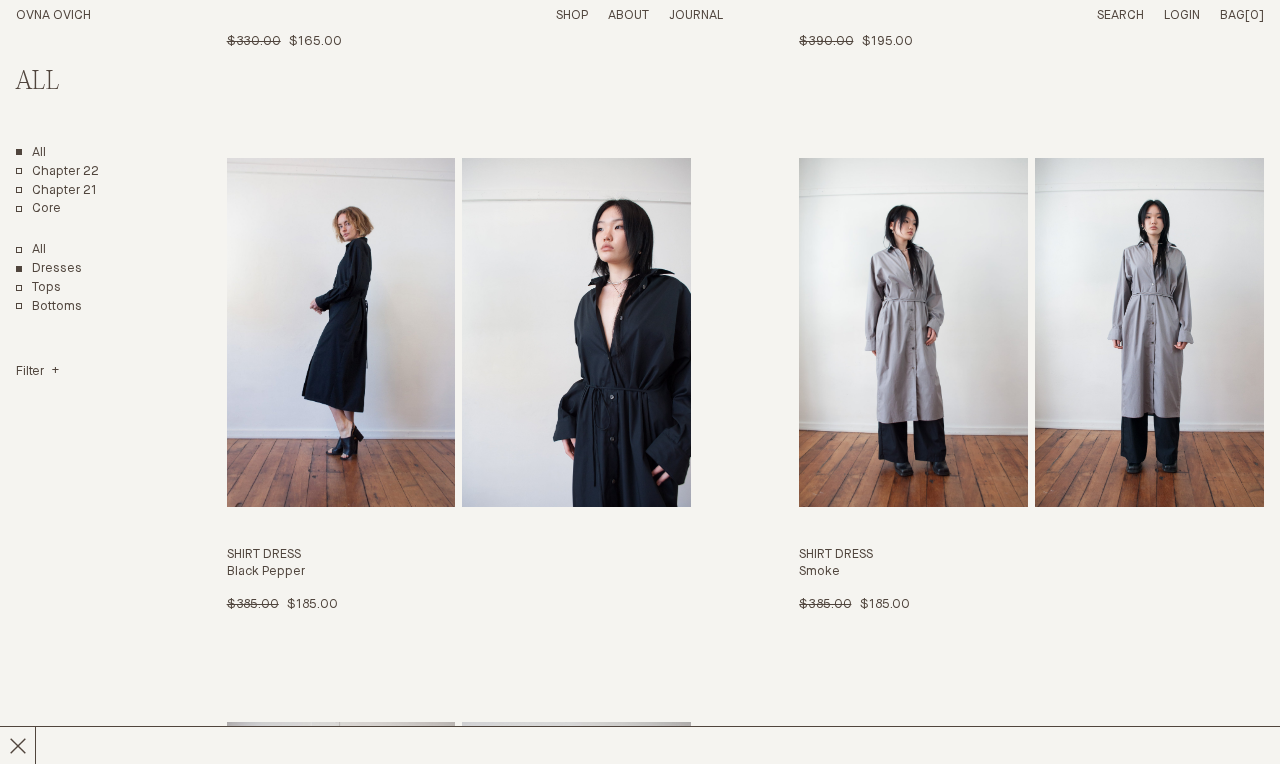scroll, scrollTop: 1728, scrollLeft: 0, axis: vertical 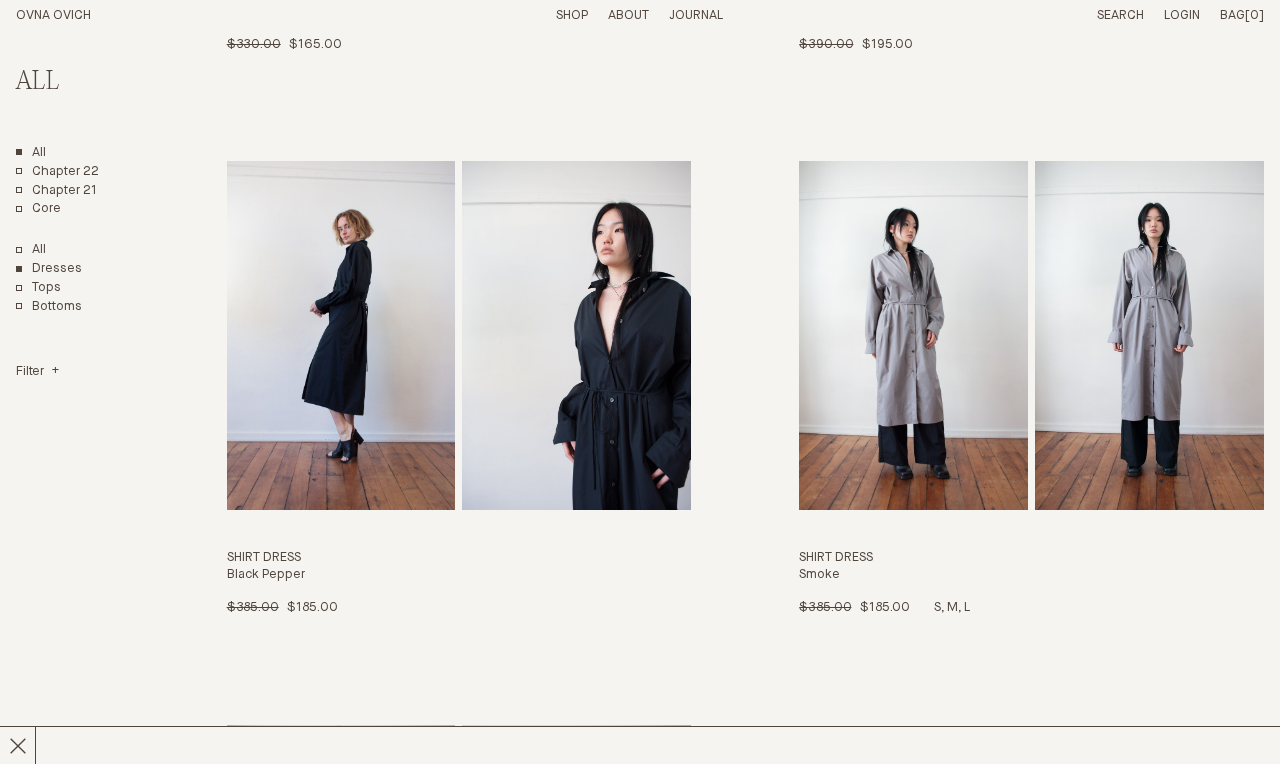 click at bounding box center (913, 335) 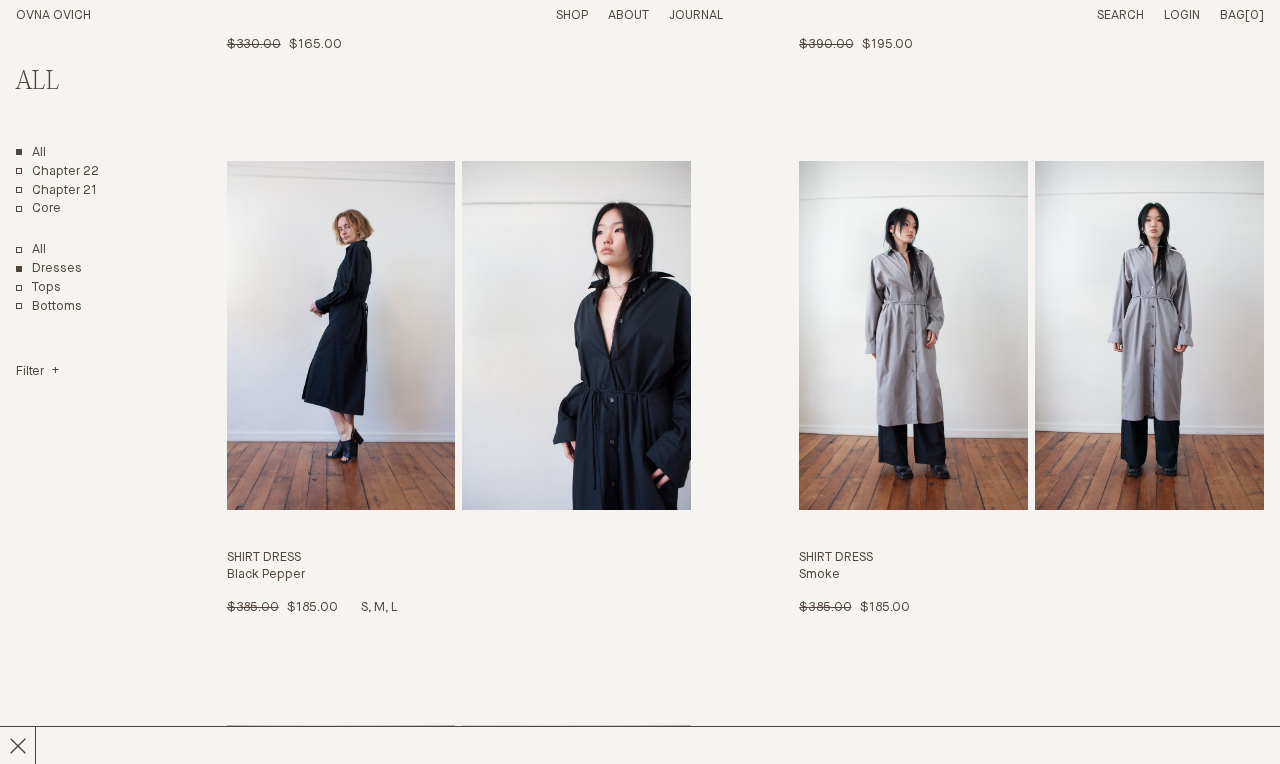 click at bounding box center (576, 335) 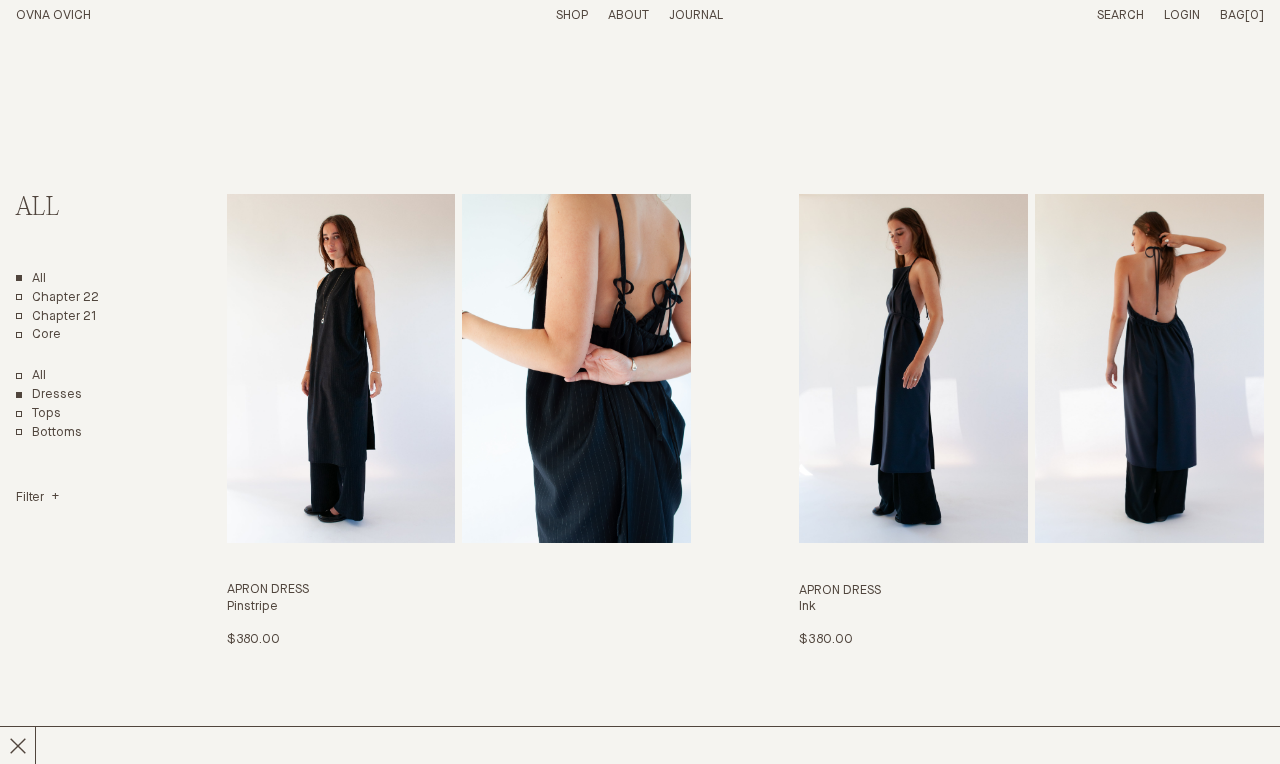 scroll, scrollTop: 3, scrollLeft: 0, axis: vertical 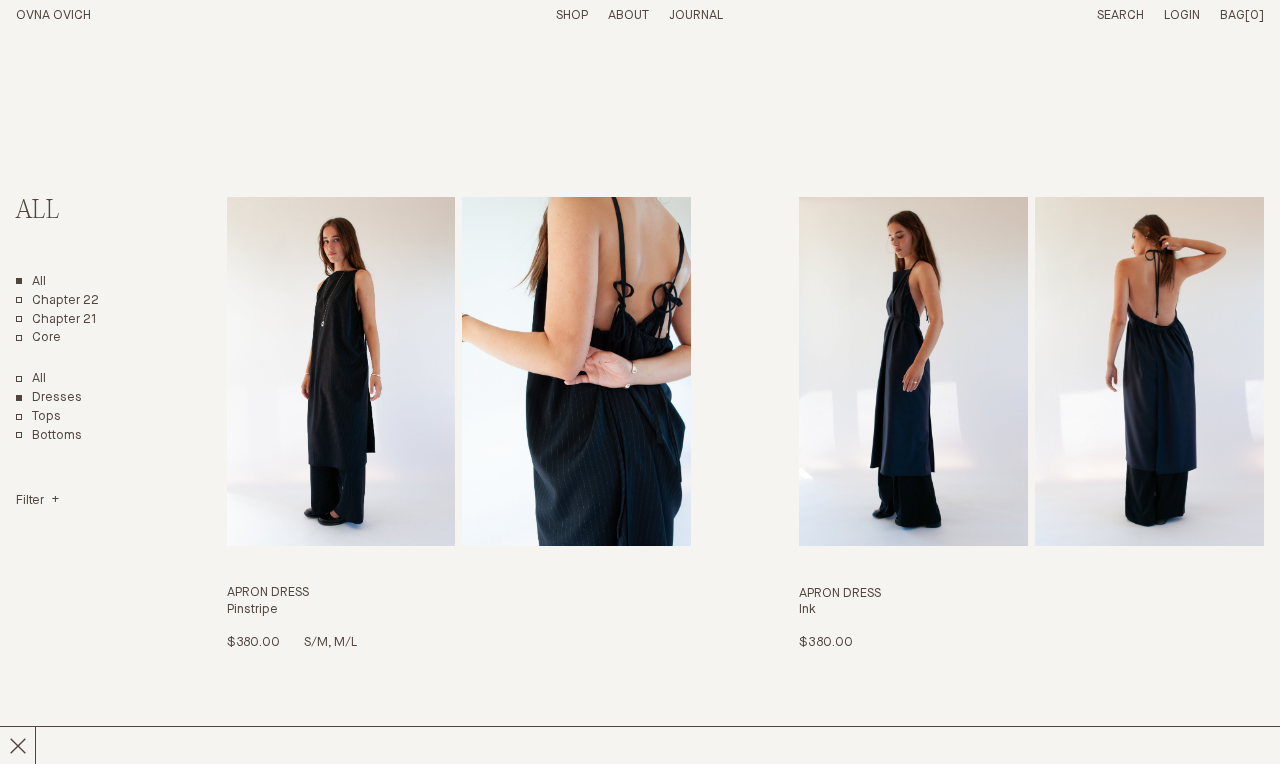 click at bounding box center (341, 371) 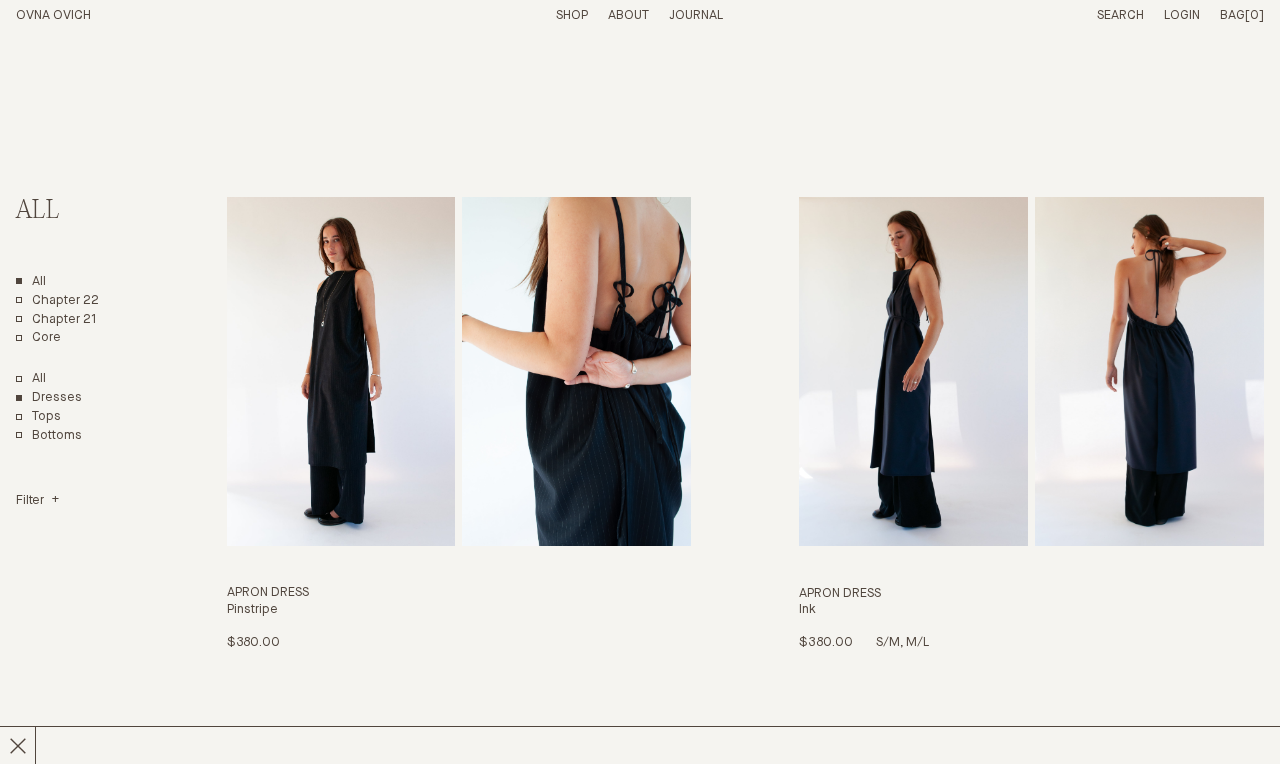 click at bounding box center (913, 371) 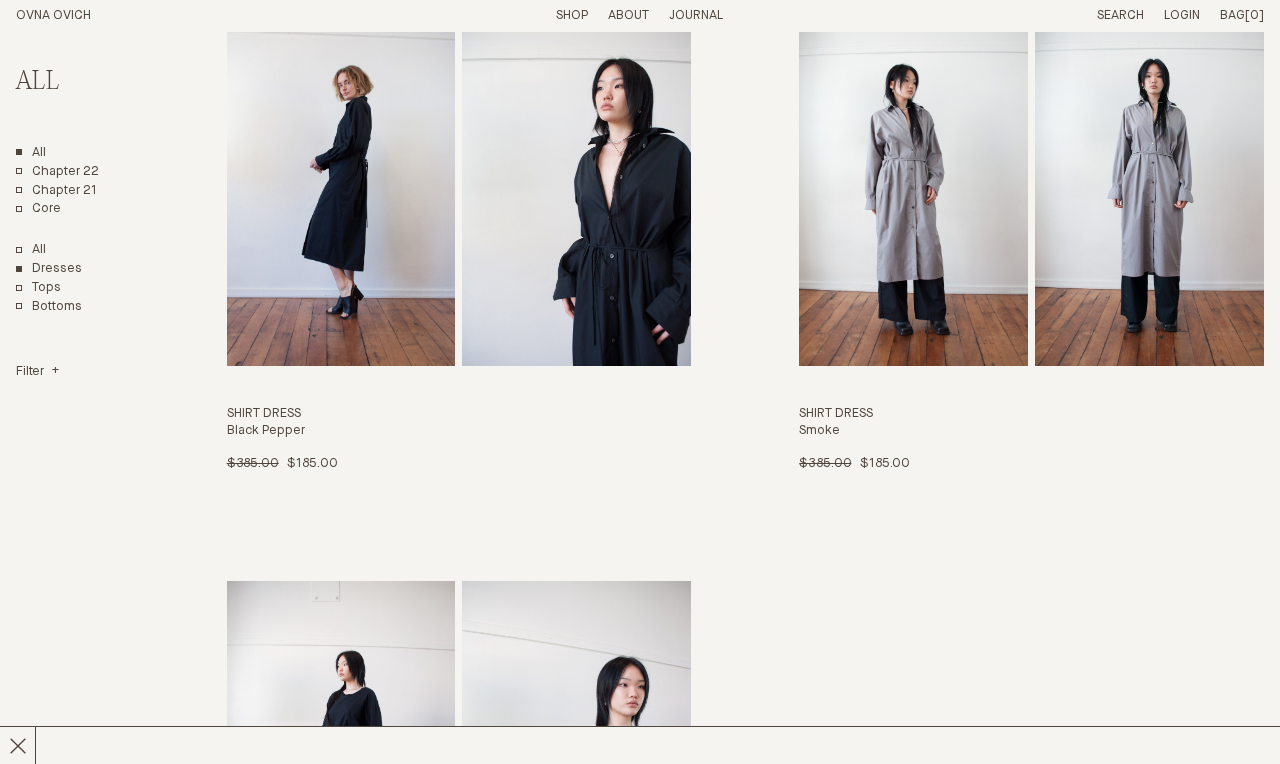 scroll, scrollTop: 1876, scrollLeft: 0, axis: vertical 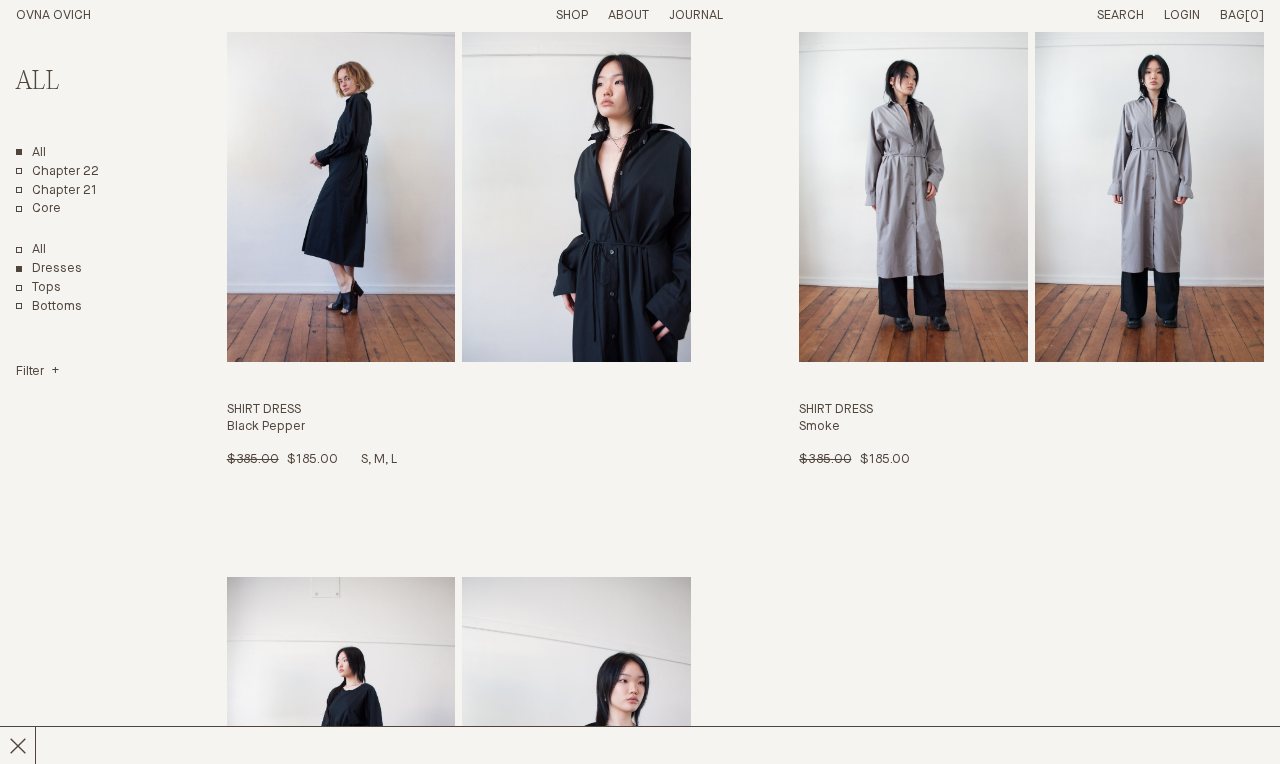 click at bounding box center [576, 187] 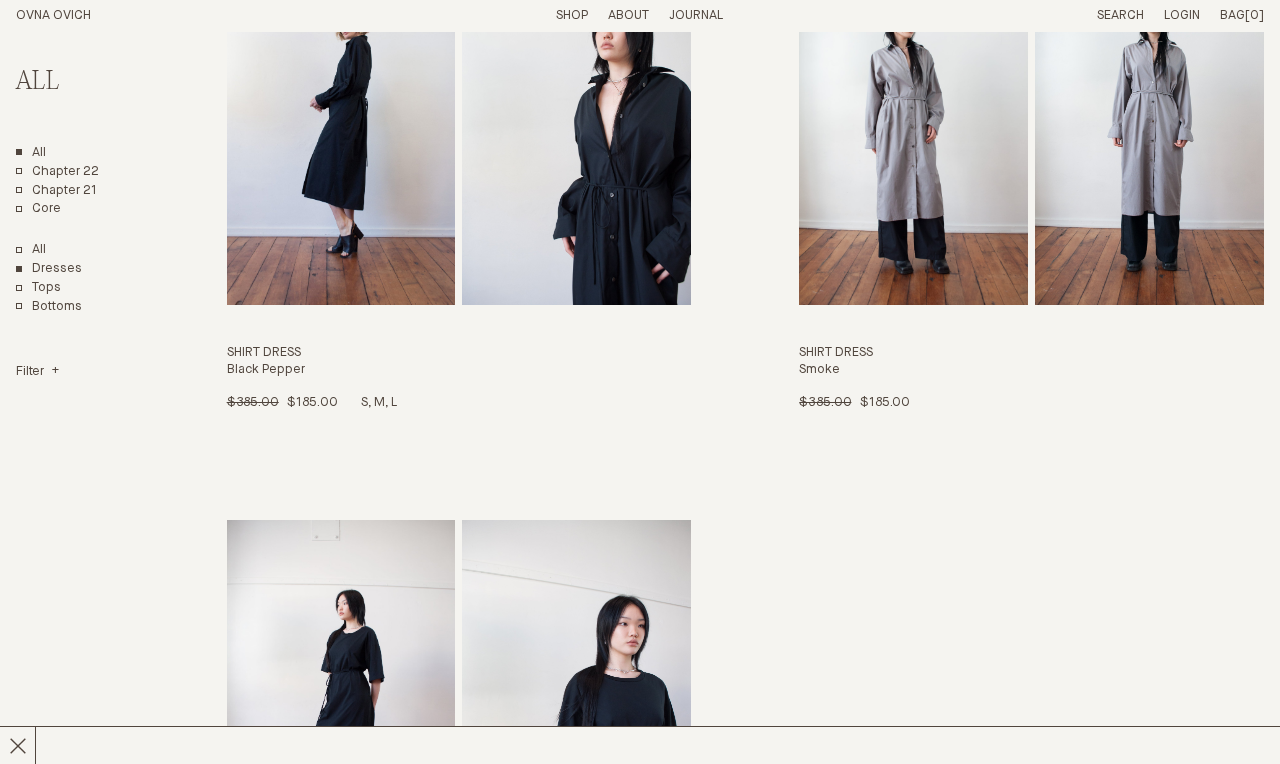 scroll, scrollTop: 1935, scrollLeft: 0, axis: vertical 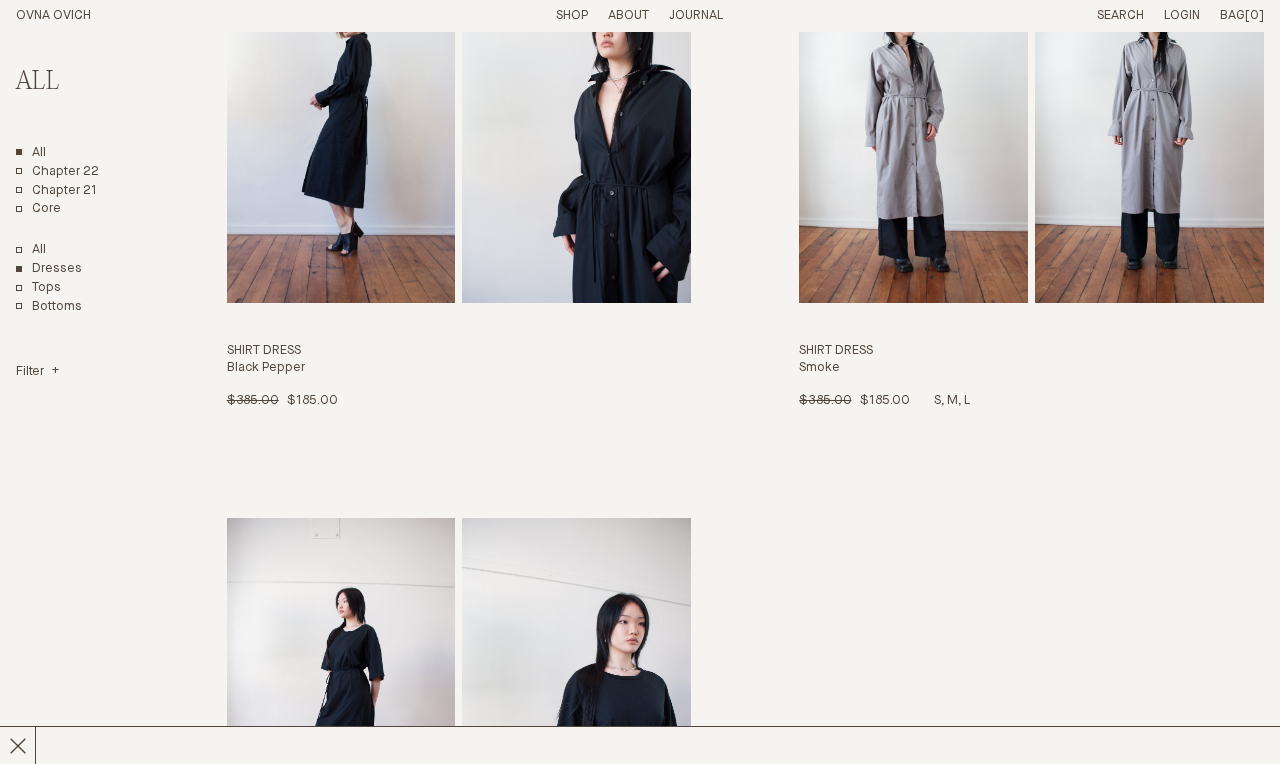 click at bounding box center [913, 128] 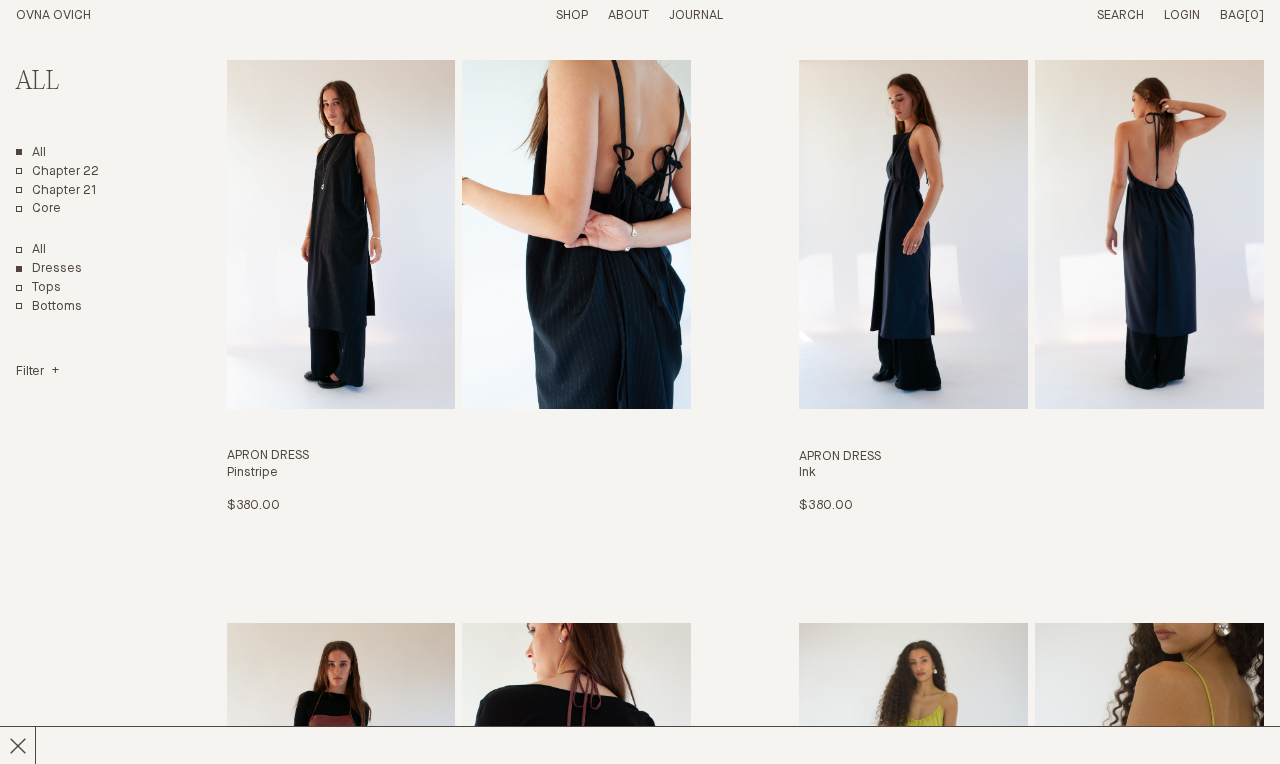 scroll, scrollTop: 0, scrollLeft: 0, axis: both 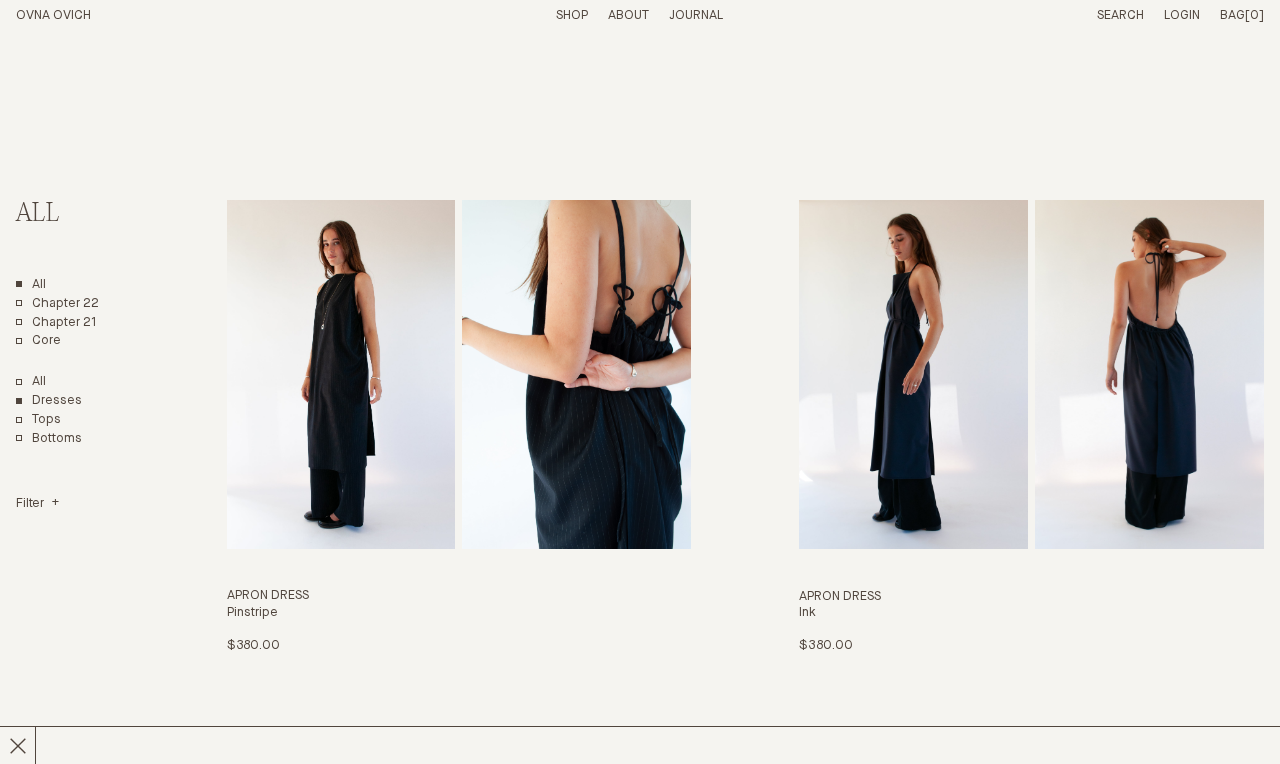 click on "Shop" at bounding box center [572, 15] 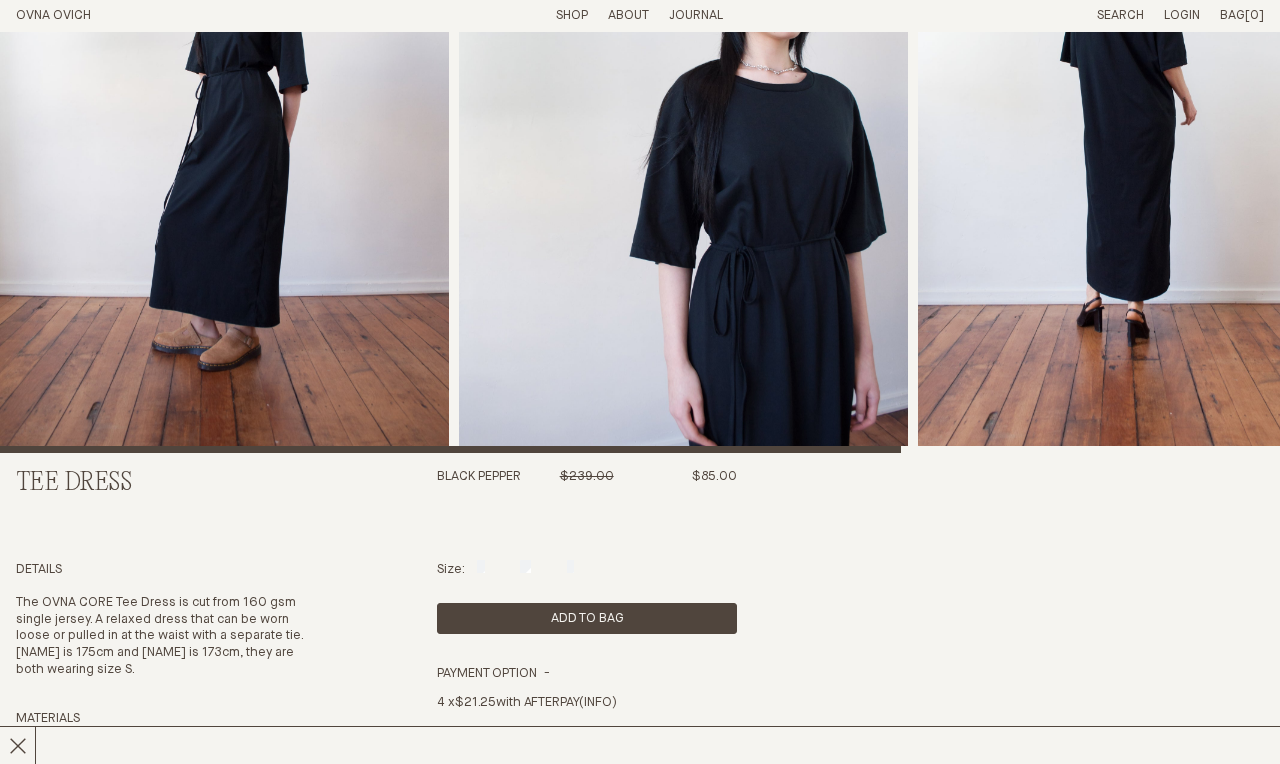 scroll, scrollTop: 258, scrollLeft: 0, axis: vertical 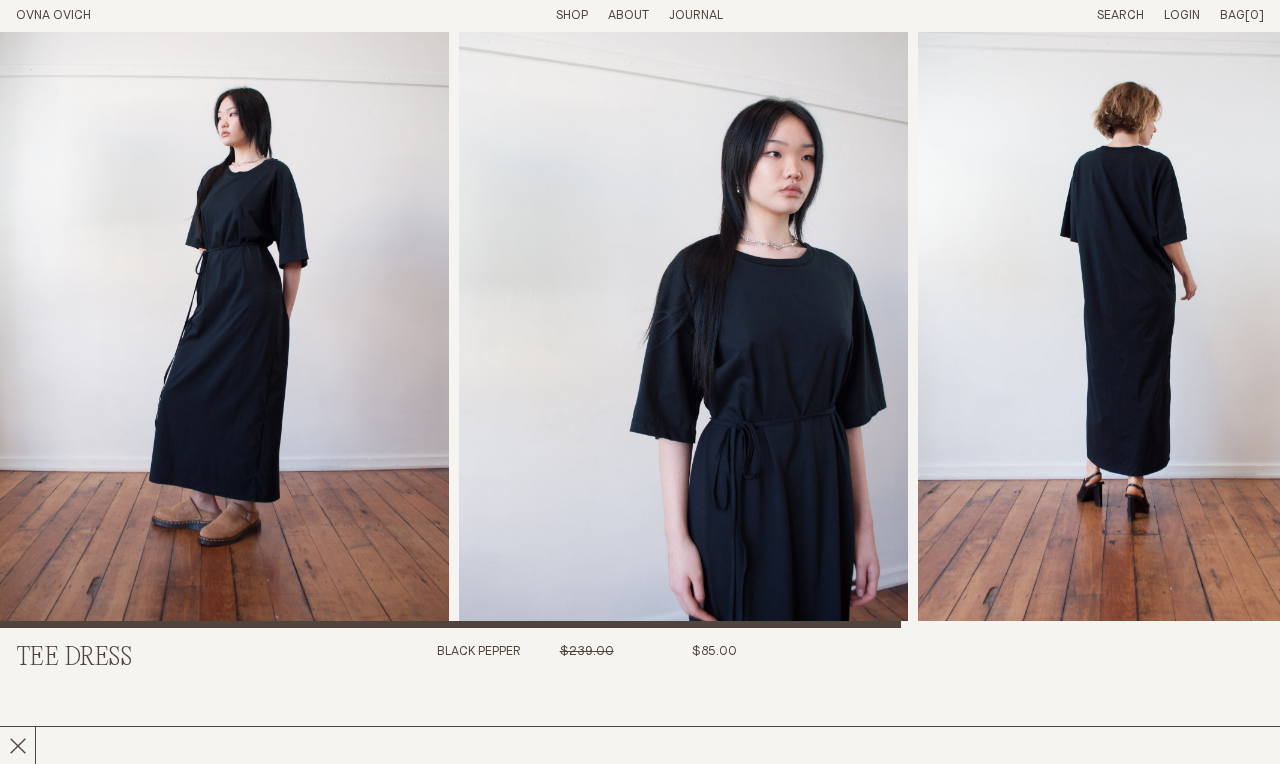 click at bounding box center (224, 290) 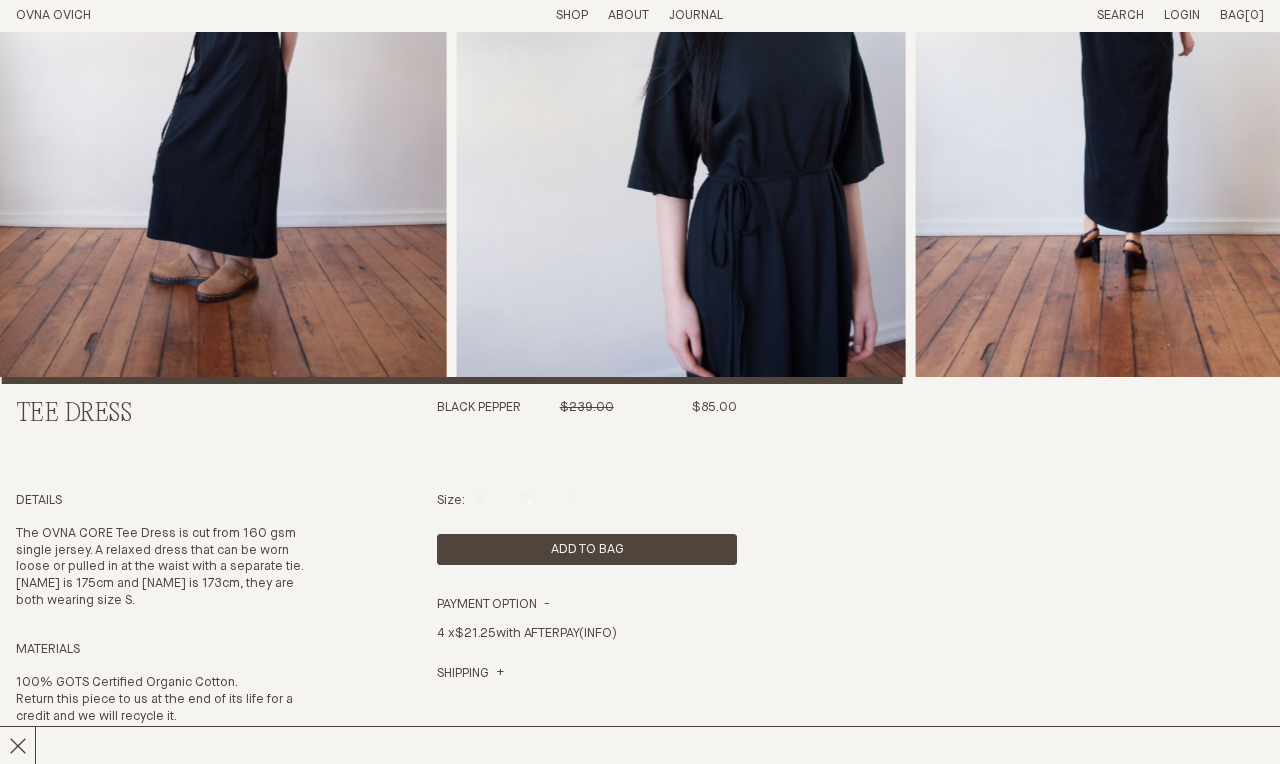scroll, scrollTop: 327, scrollLeft: 0, axis: vertical 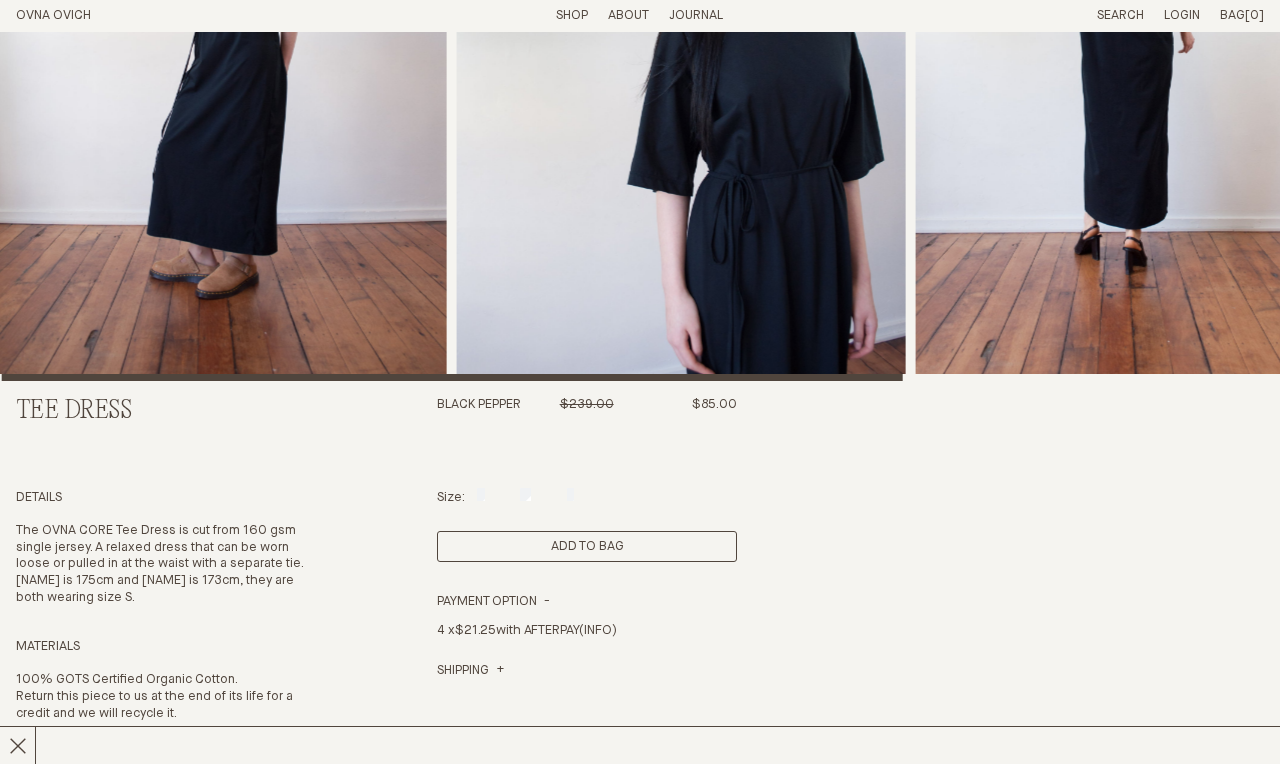 click on "Add to Bag" at bounding box center (587, 546) 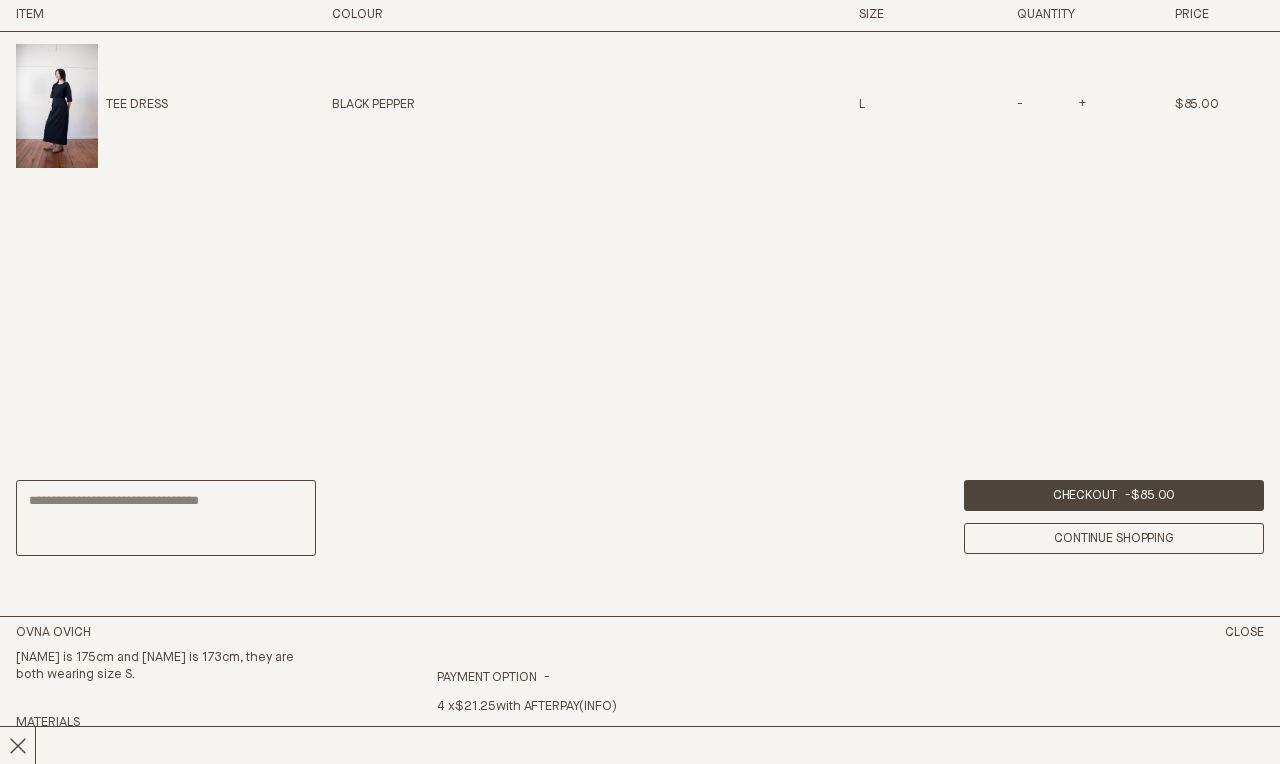 scroll, scrollTop: 944, scrollLeft: 0, axis: vertical 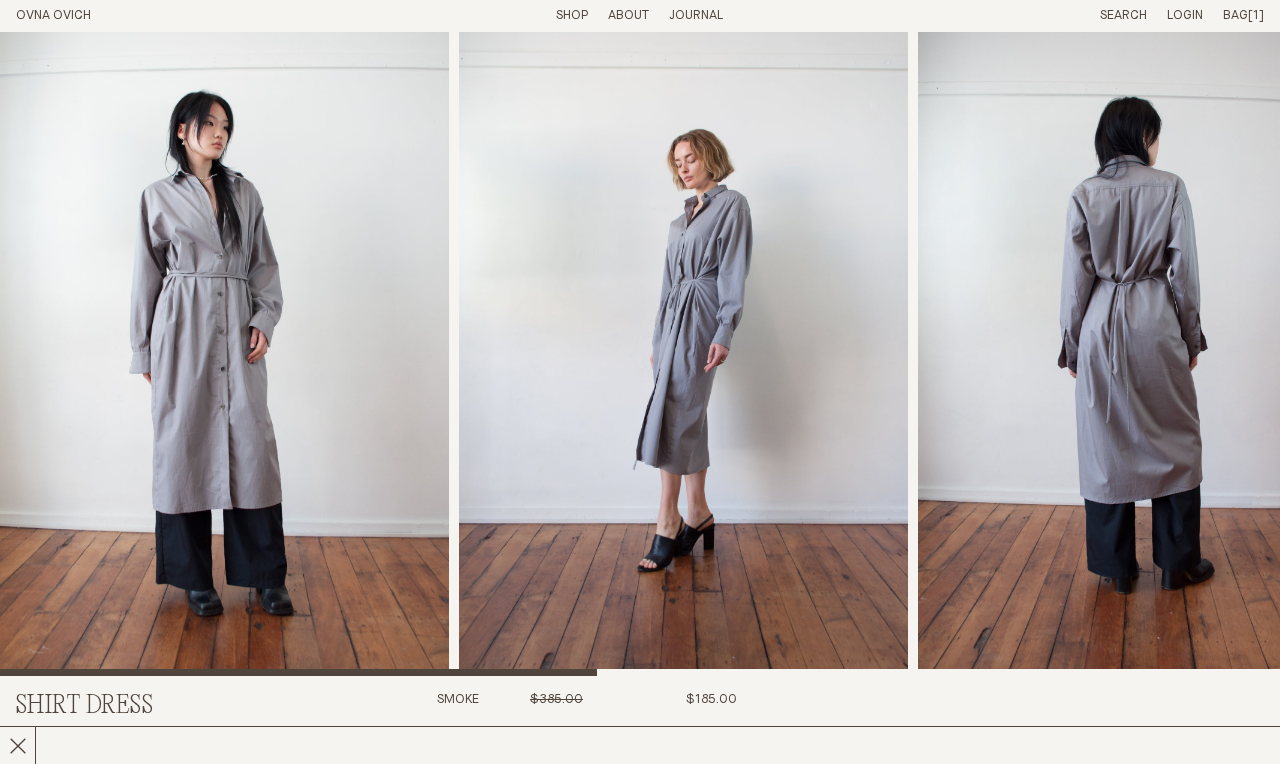click at bounding box center [1142, 338] 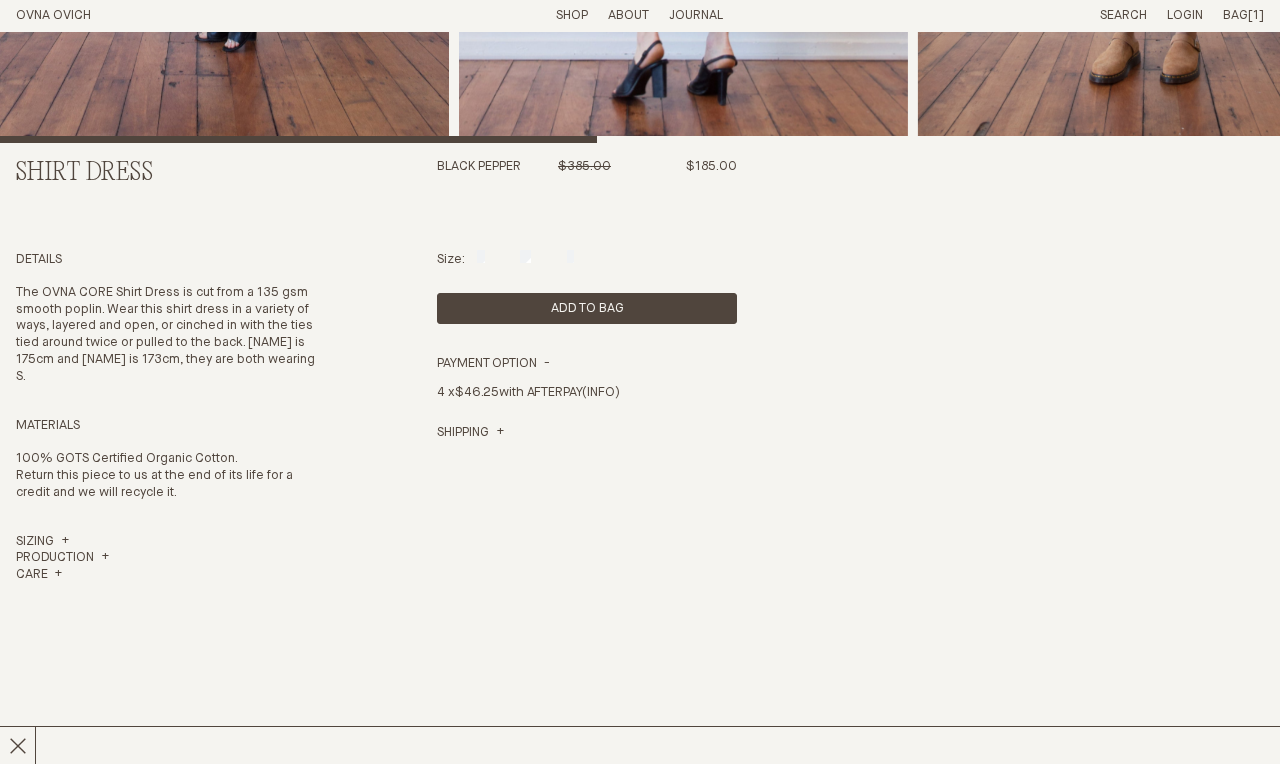 scroll, scrollTop: 558, scrollLeft: 0, axis: vertical 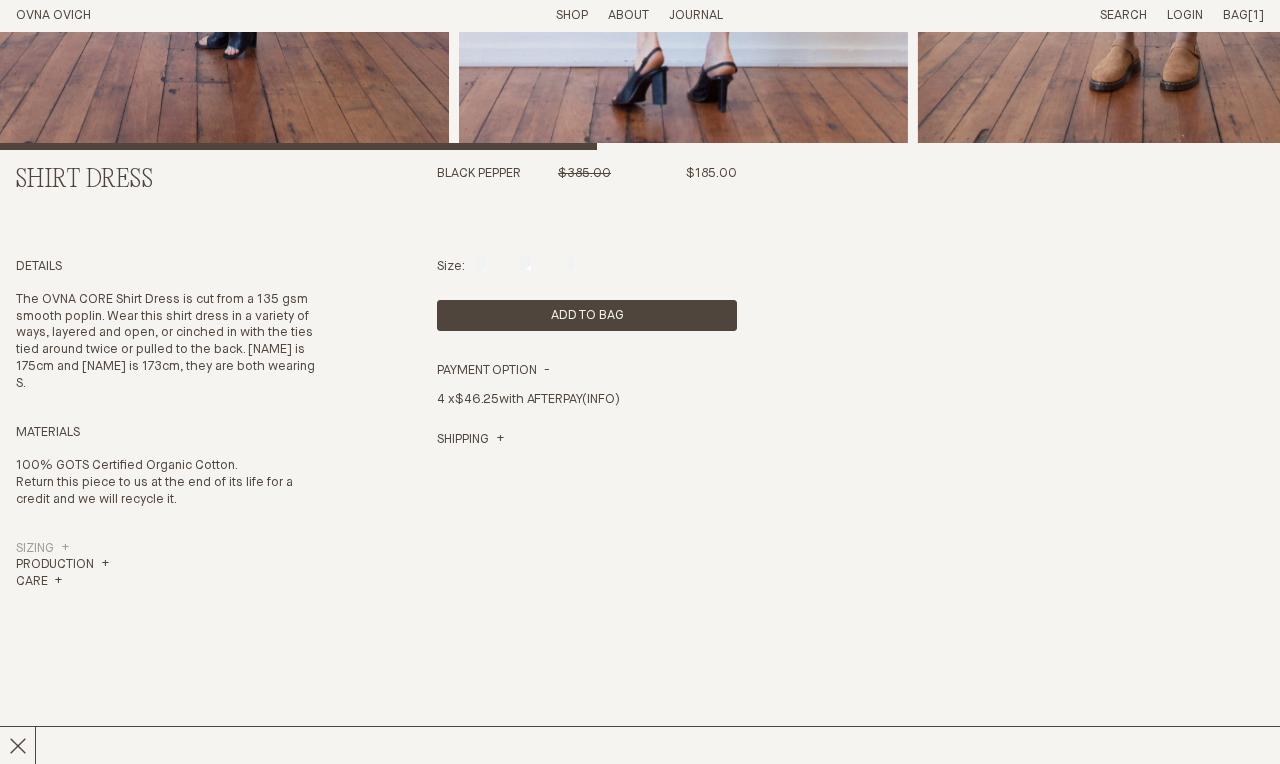 click on "Sizing" at bounding box center (42, 549) 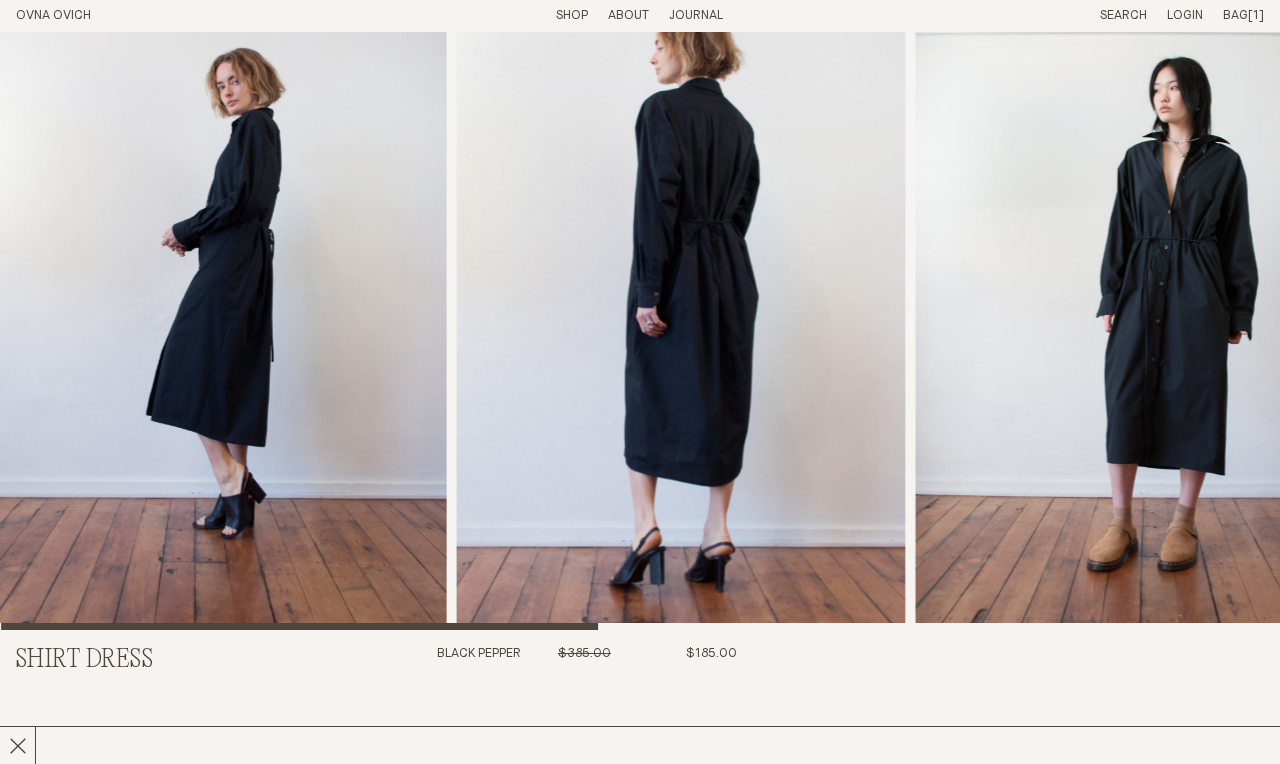 scroll, scrollTop: 0, scrollLeft: 0, axis: both 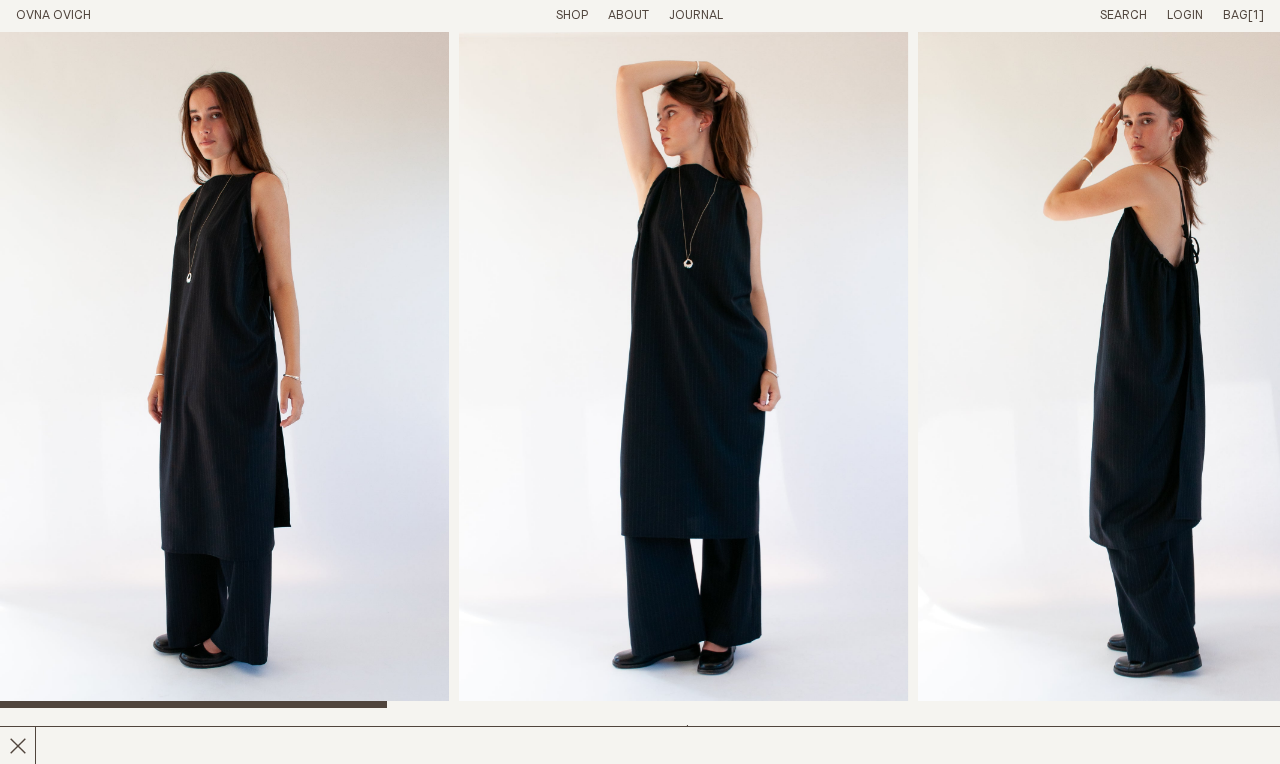 click at bounding box center (224, 370) 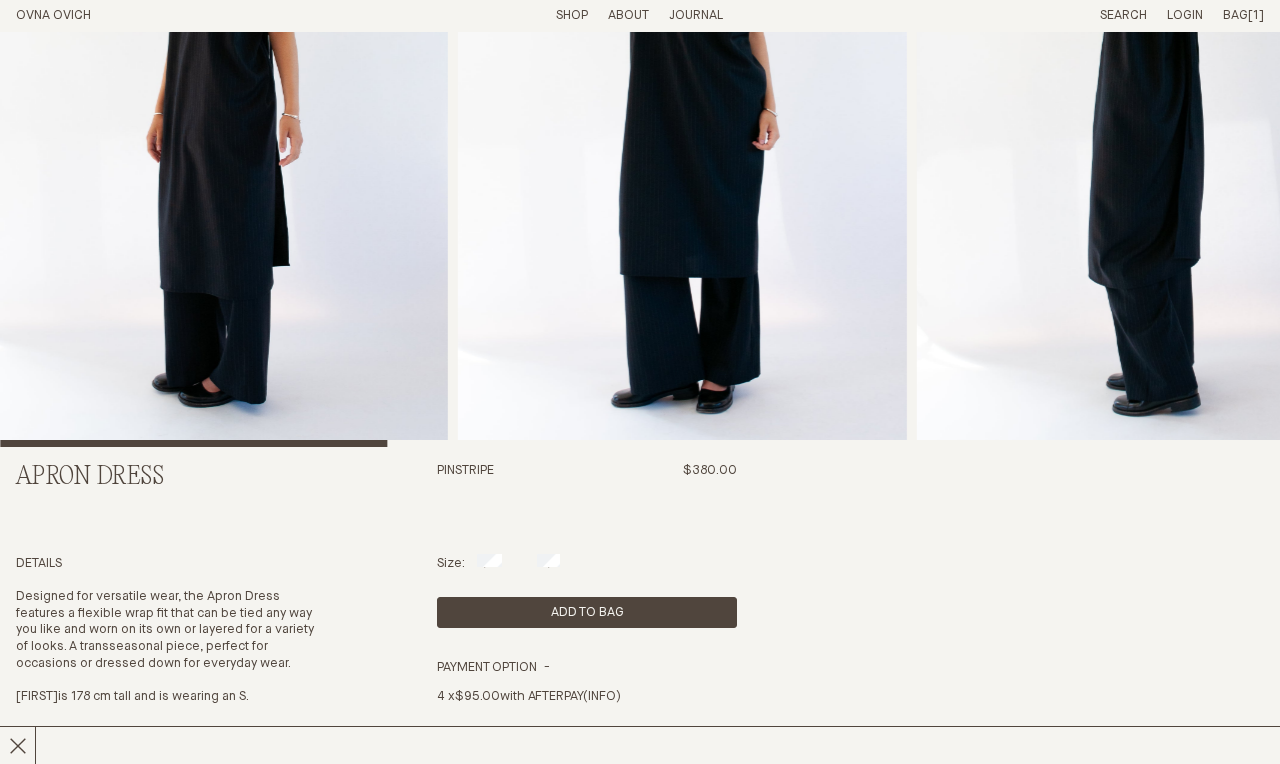 scroll, scrollTop: 267, scrollLeft: 0, axis: vertical 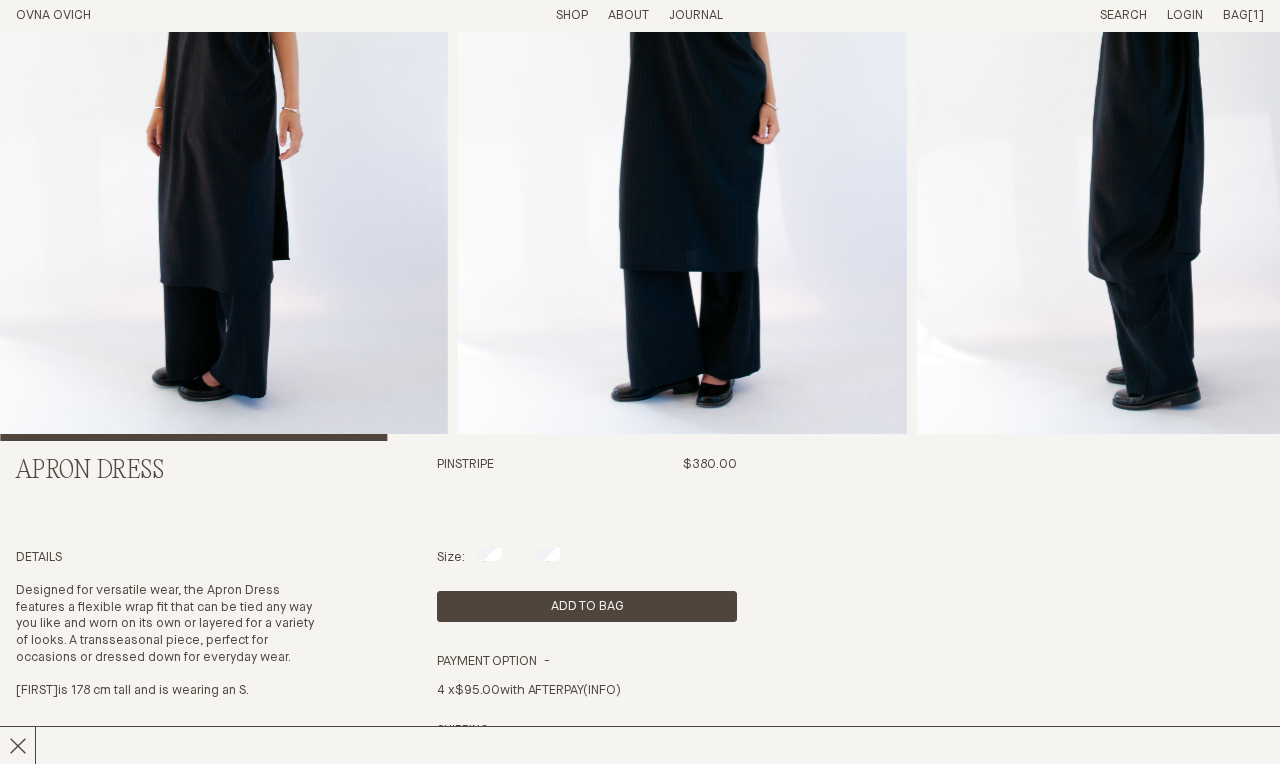 click at bounding box center [223, 103] 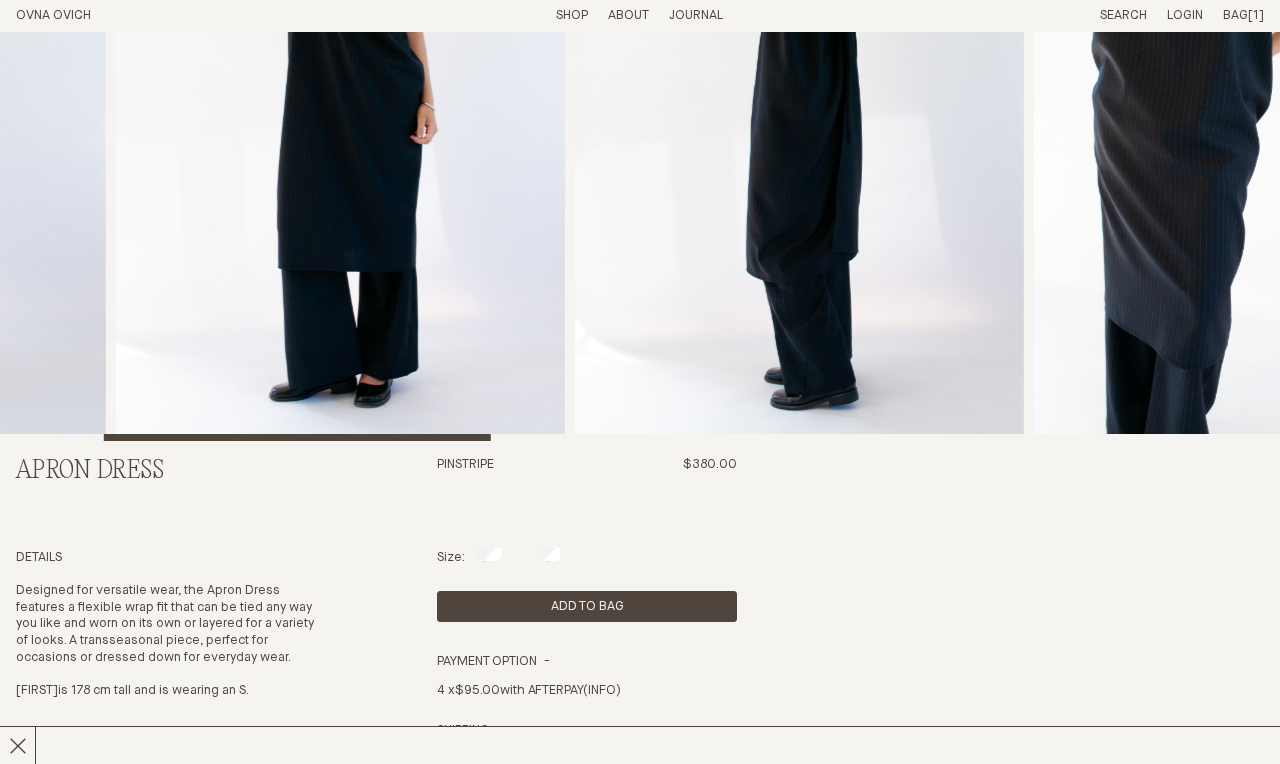 click at bounding box center (1258, 103) 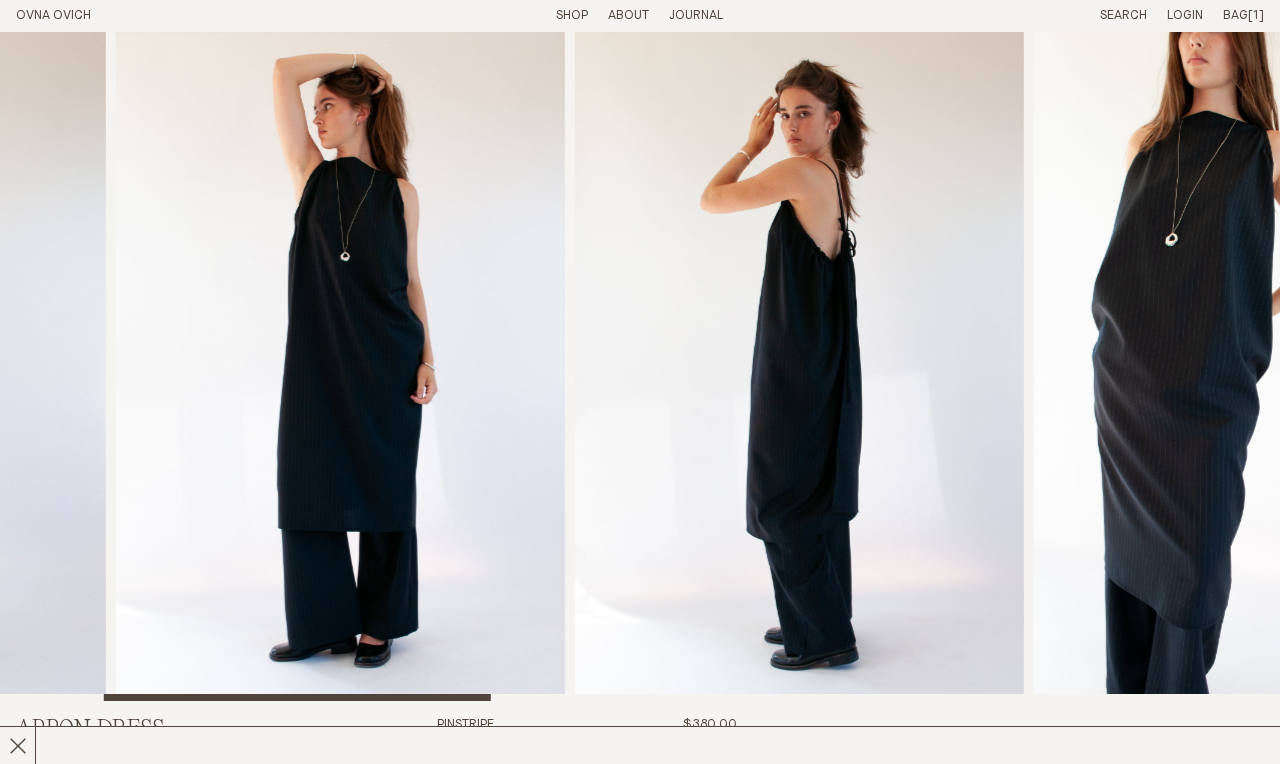 scroll, scrollTop: 0, scrollLeft: 0, axis: both 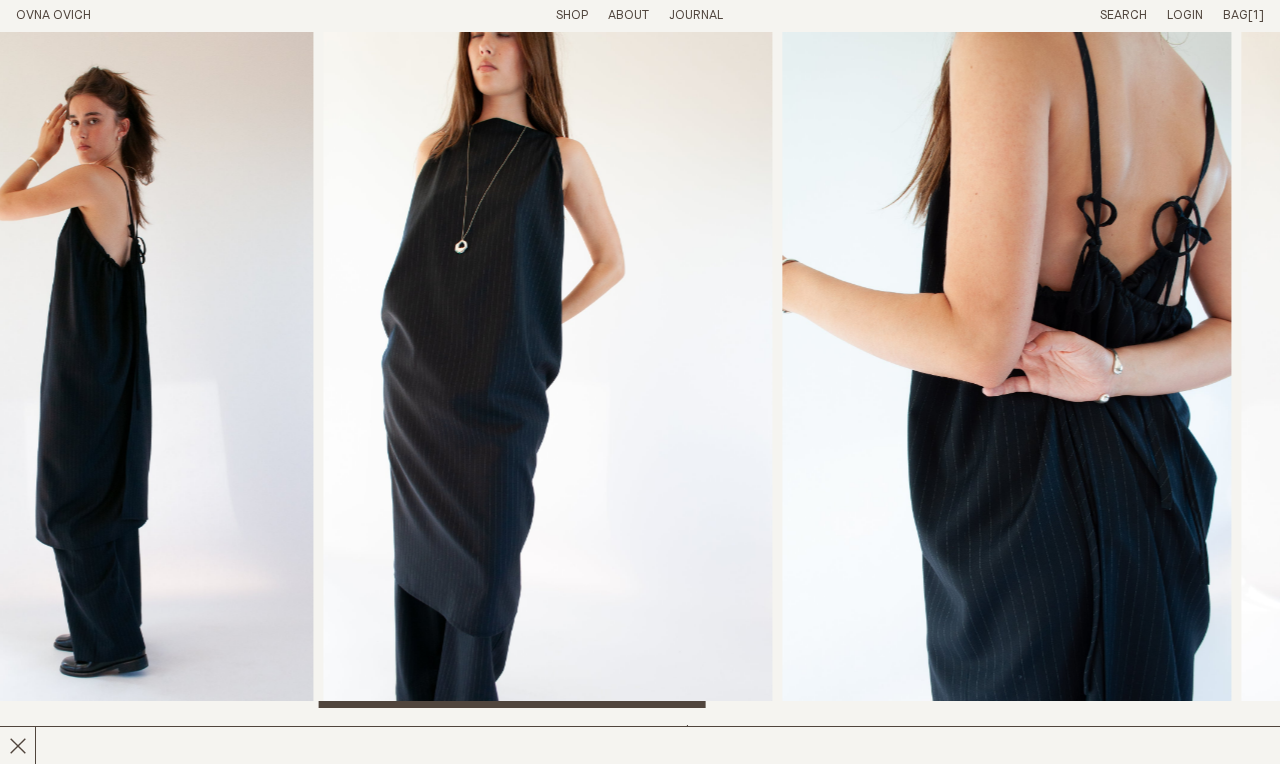 click at bounding box center [548, 370] 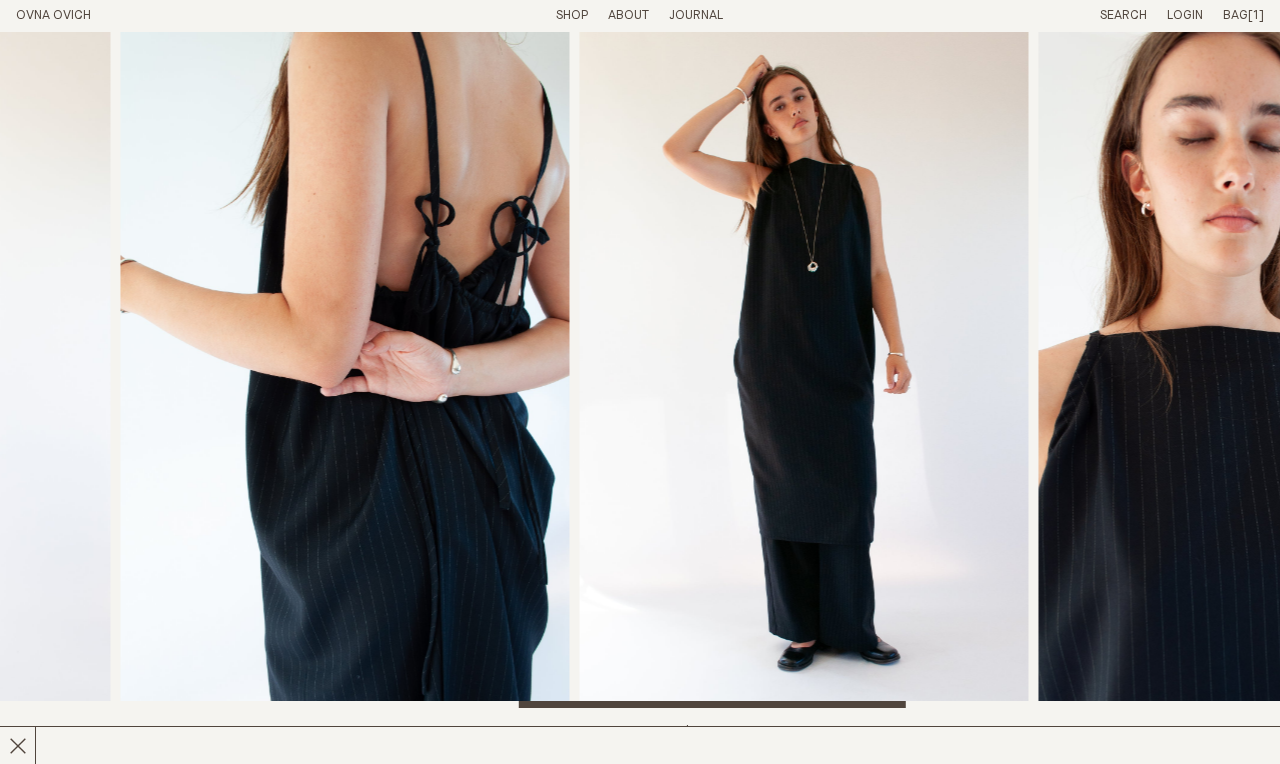 click at bounding box center [1263, 370] 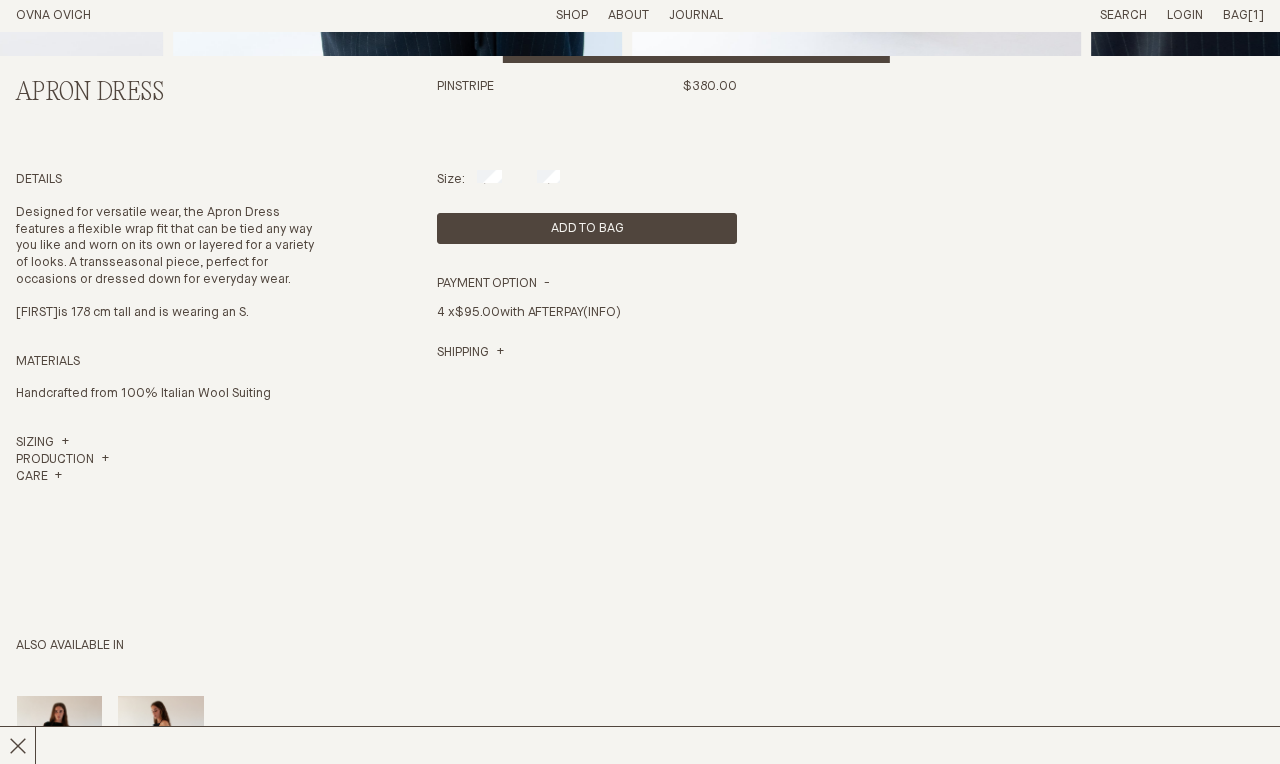 scroll, scrollTop: 638, scrollLeft: 0, axis: vertical 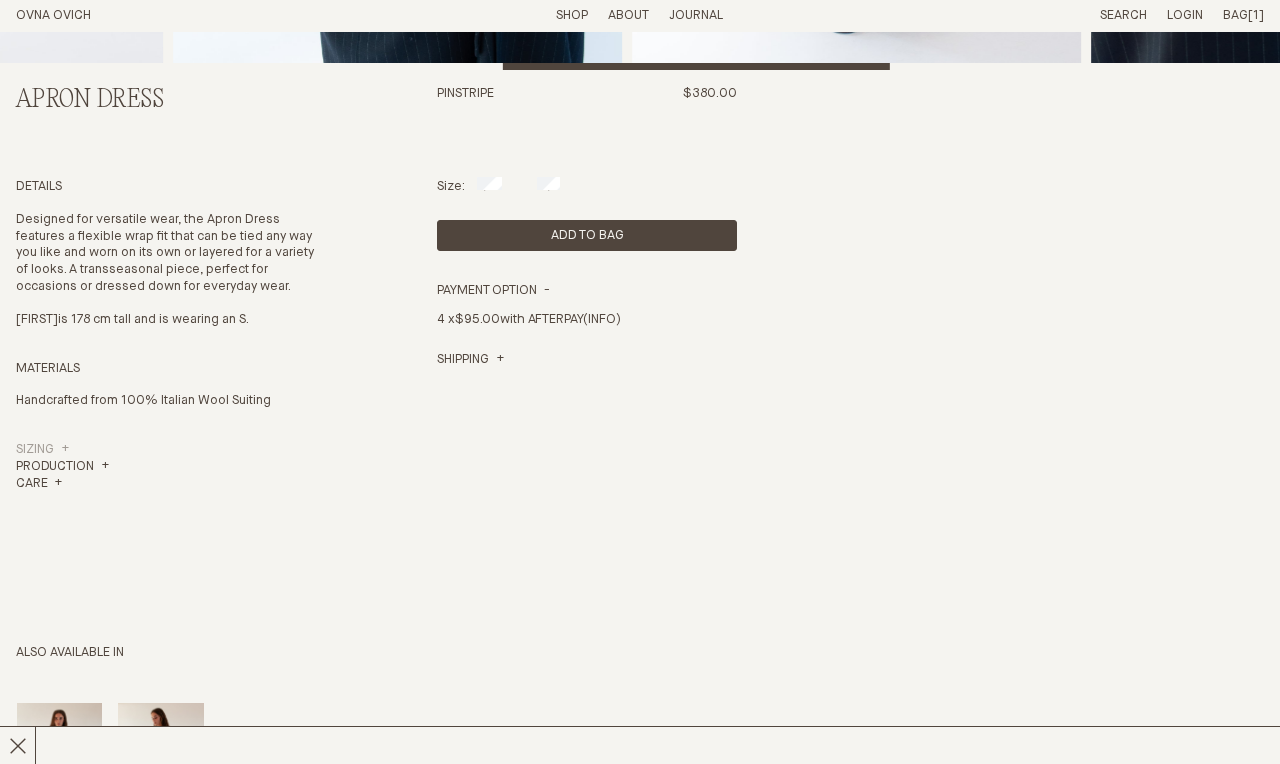 click on "Sizing" at bounding box center [42, 450] 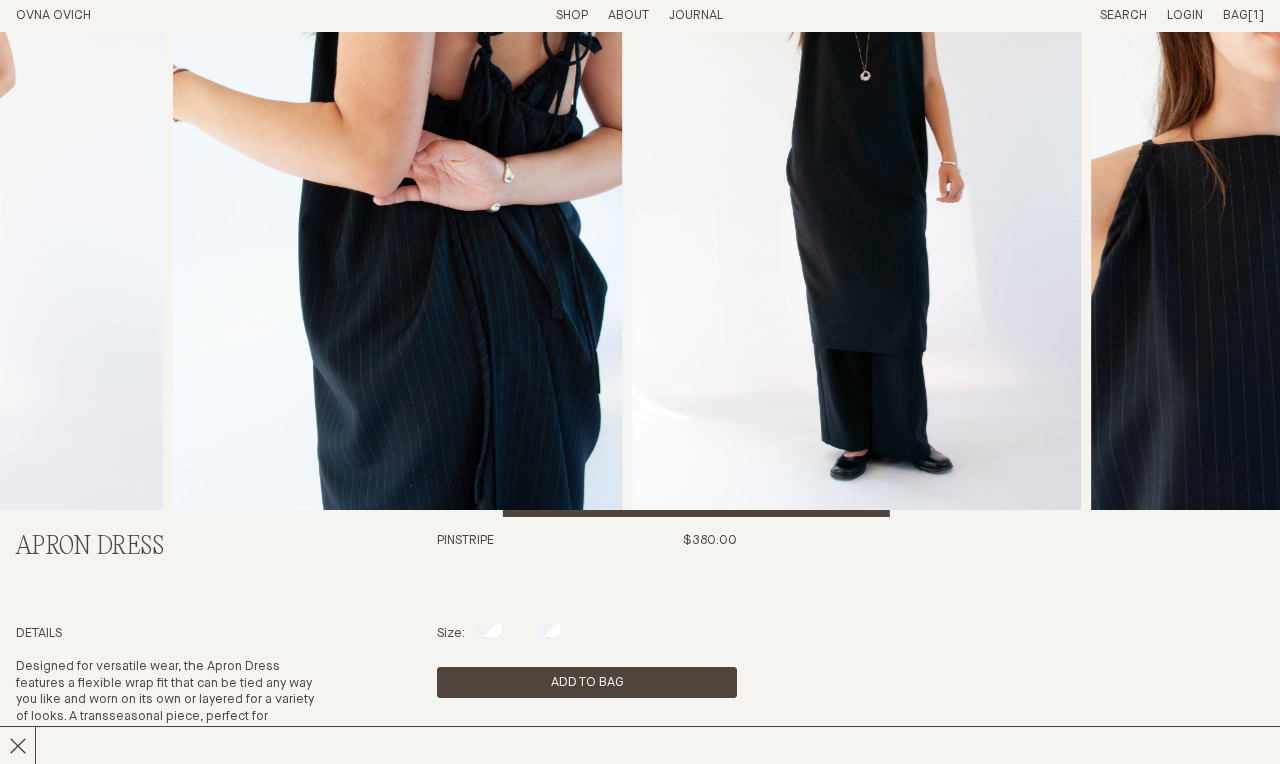 scroll, scrollTop: 0, scrollLeft: 0, axis: both 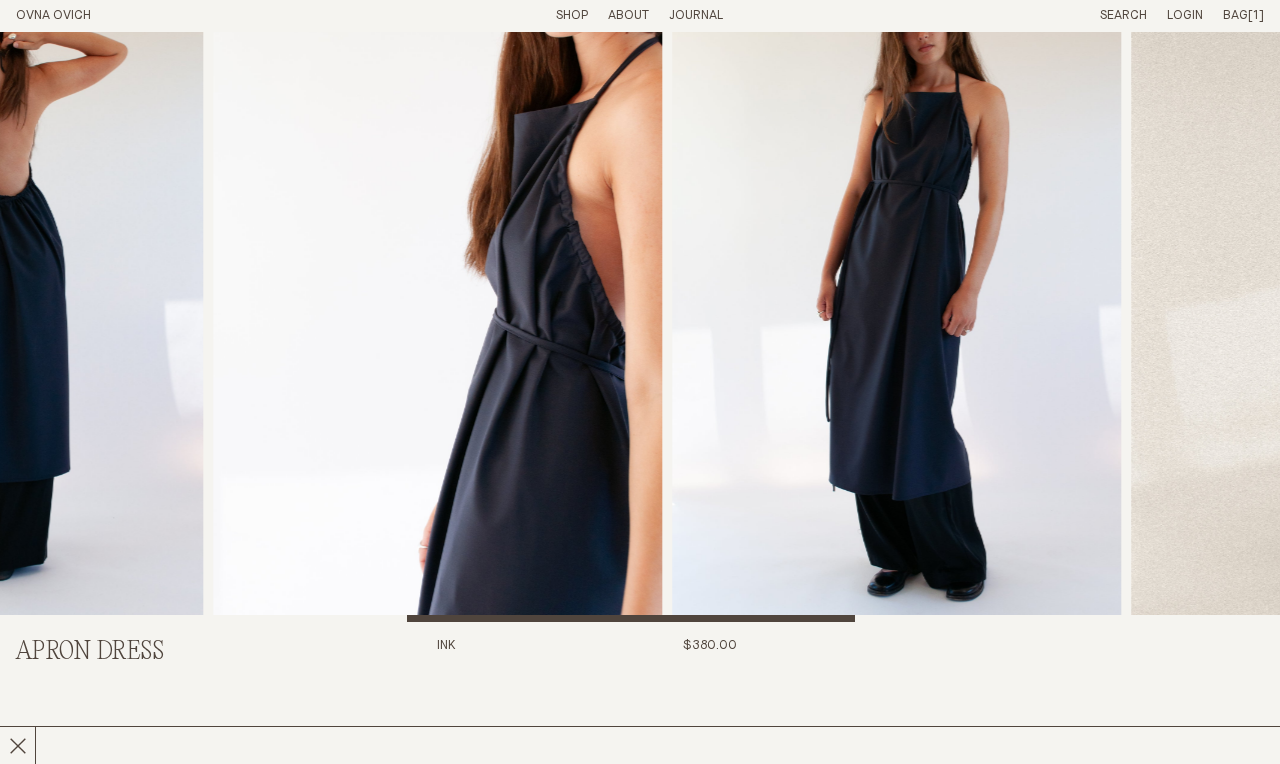 click at bounding box center (631, 619) 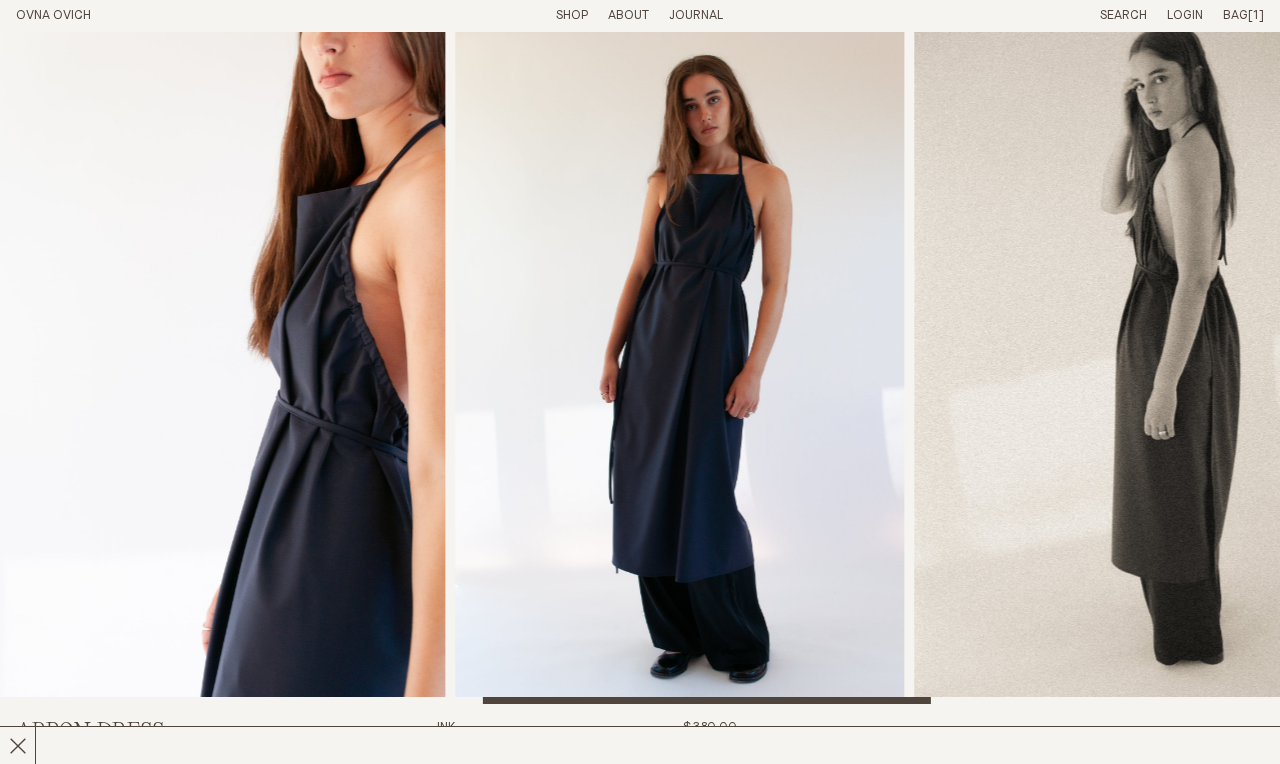 scroll, scrollTop: 0, scrollLeft: 0, axis: both 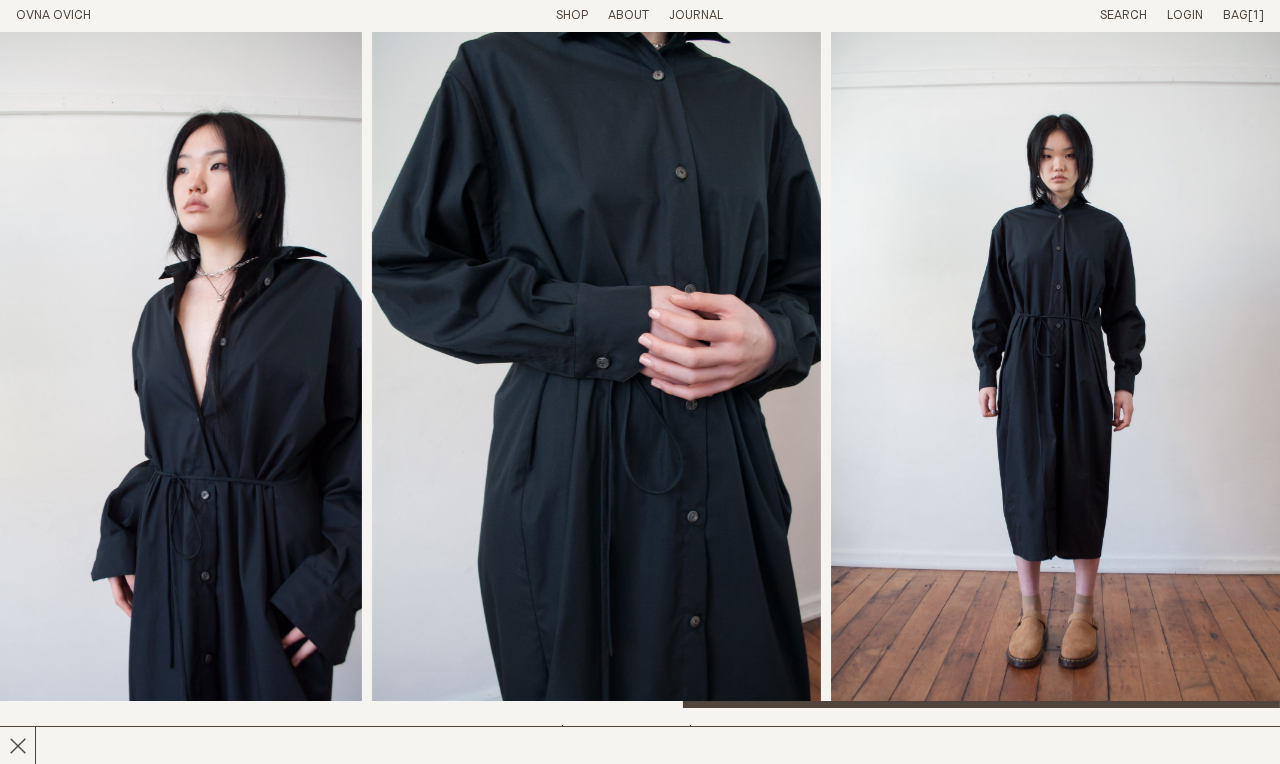 click at bounding box center [640, 370] 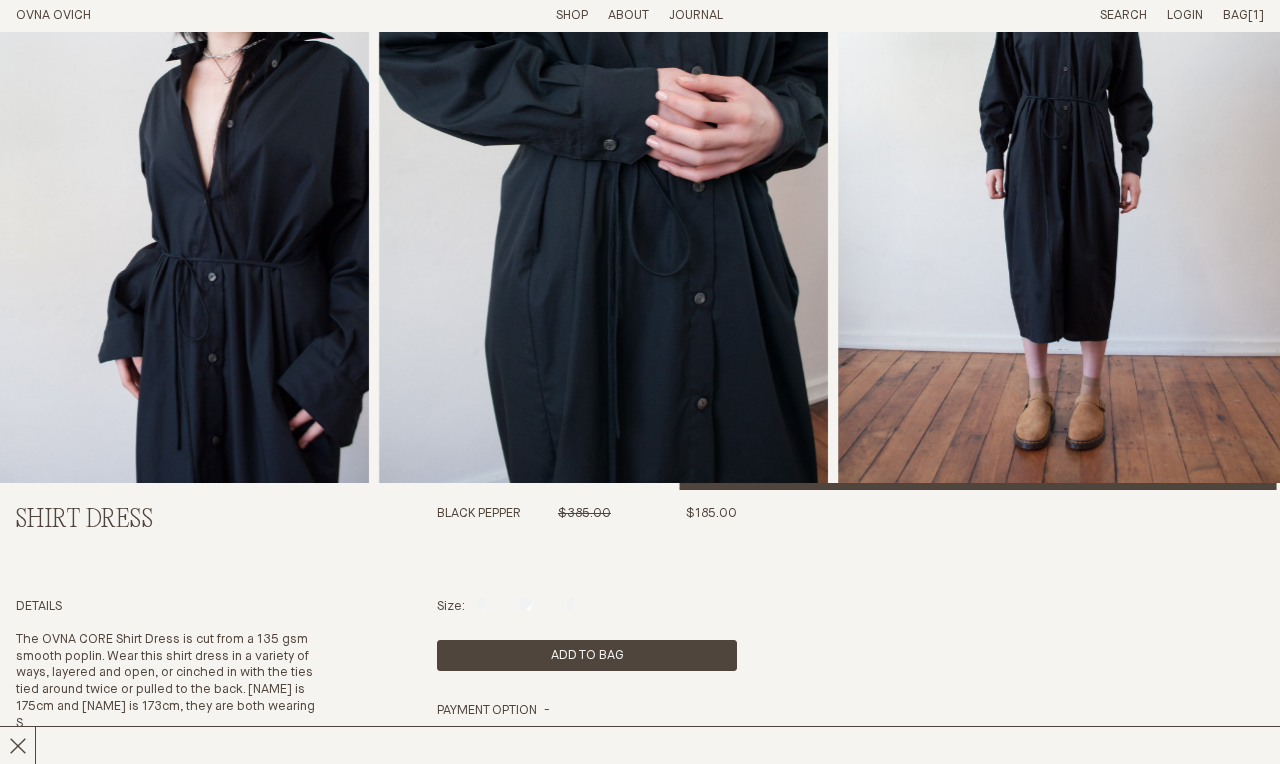 scroll, scrollTop: 0, scrollLeft: 0, axis: both 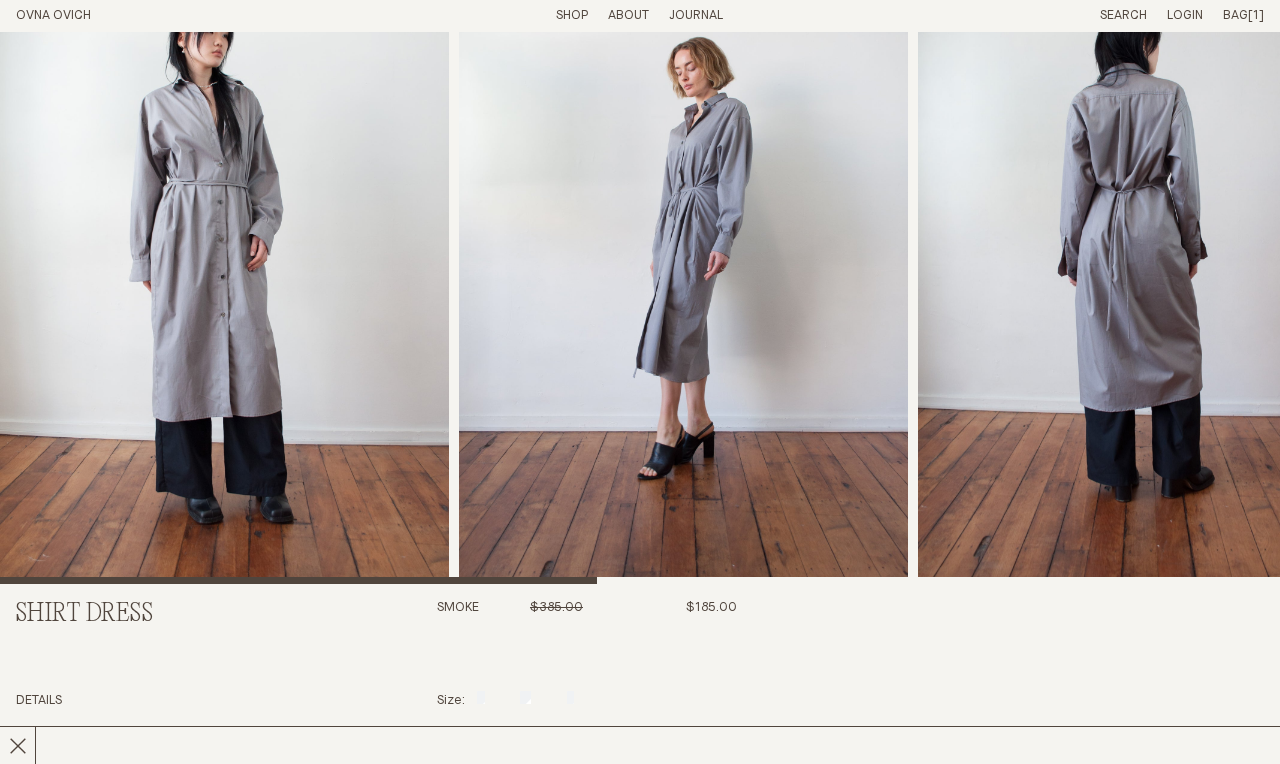 click at bounding box center (640, 246) 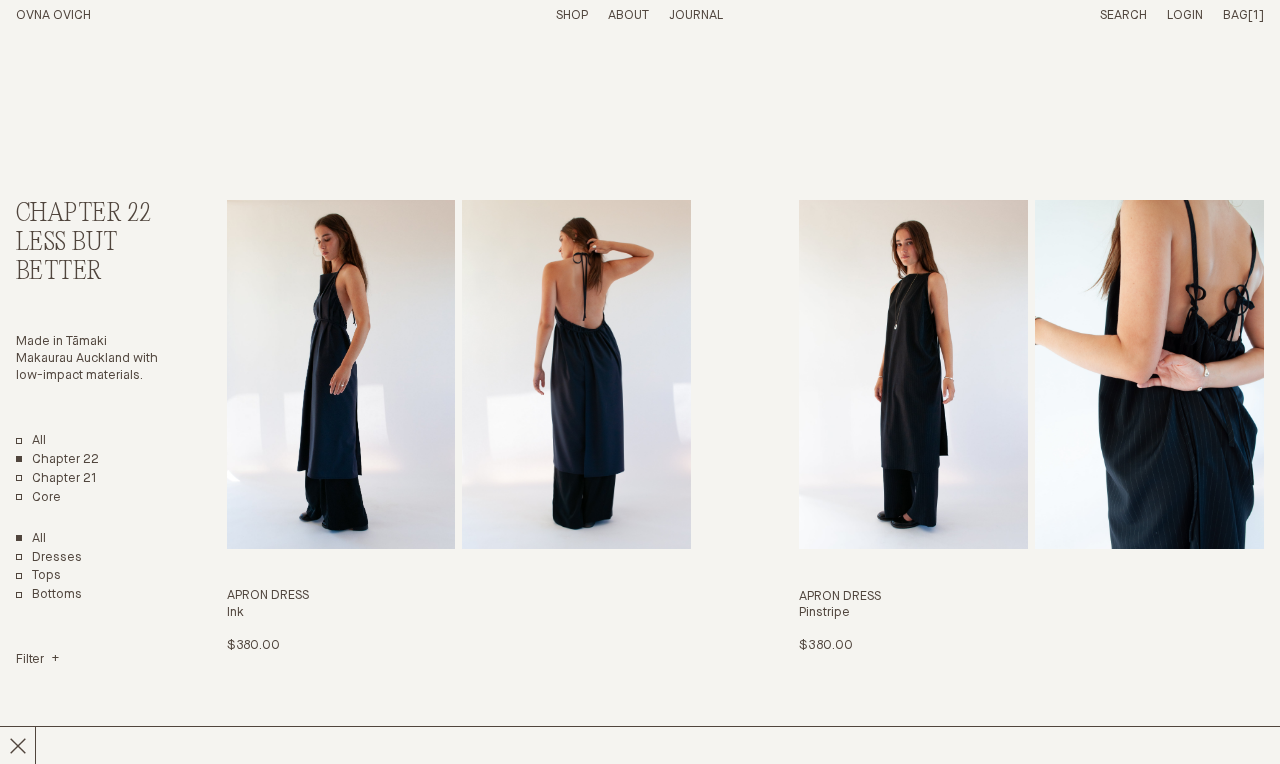 scroll, scrollTop: 0, scrollLeft: 0, axis: both 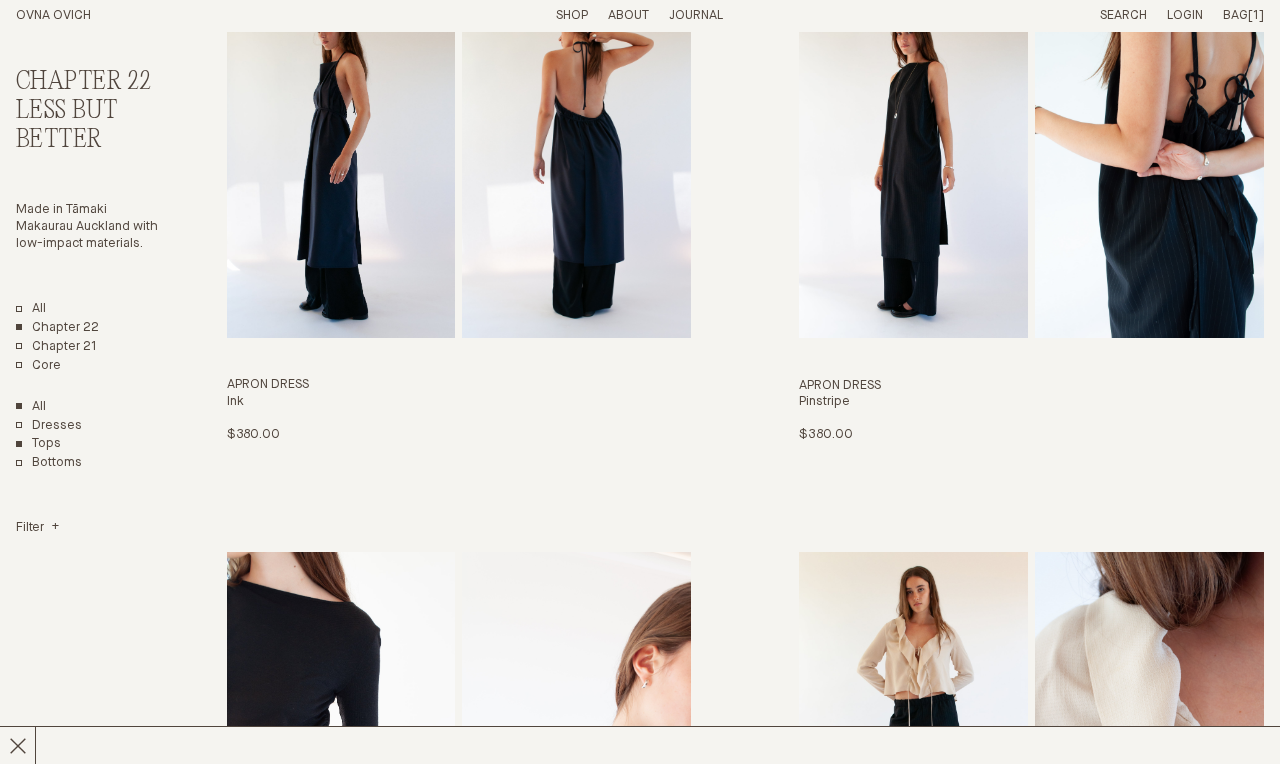 click on "Tops" at bounding box center (38, 444) 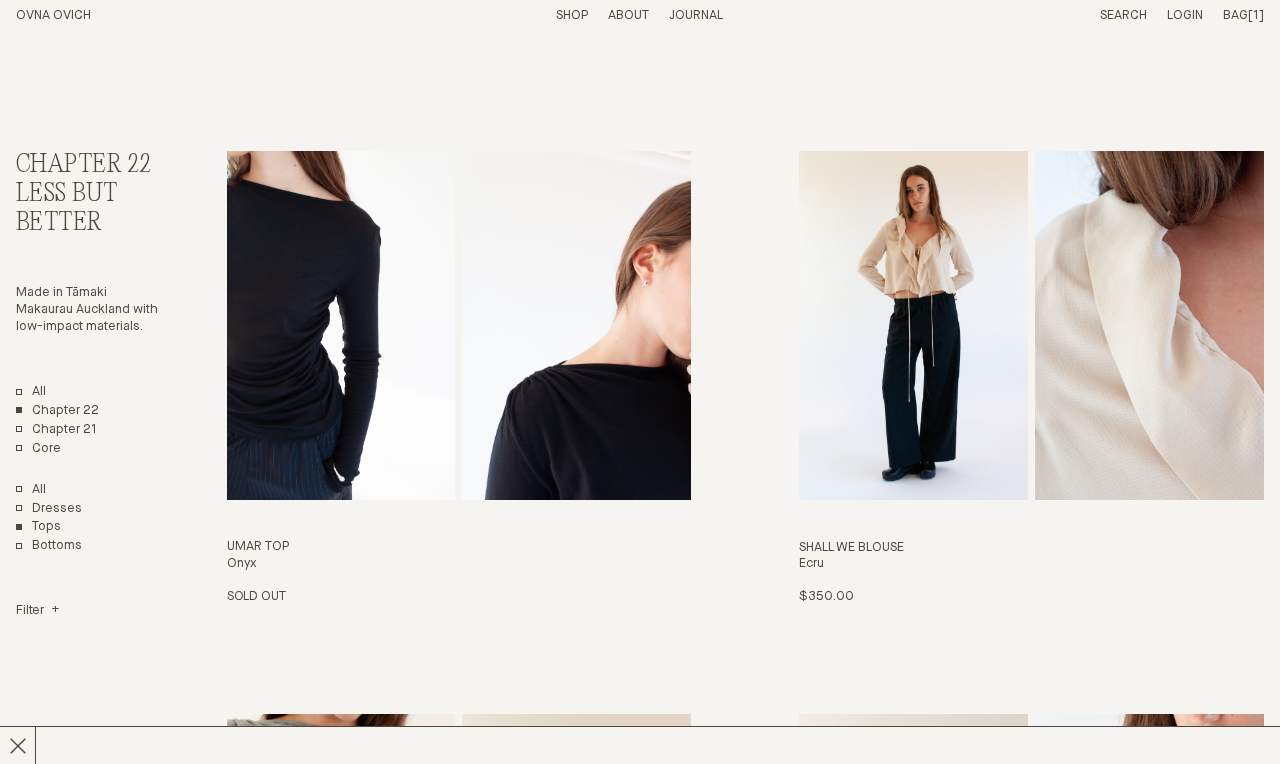 scroll, scrollTop: 51, scrollLeft: 0, axis: vertical 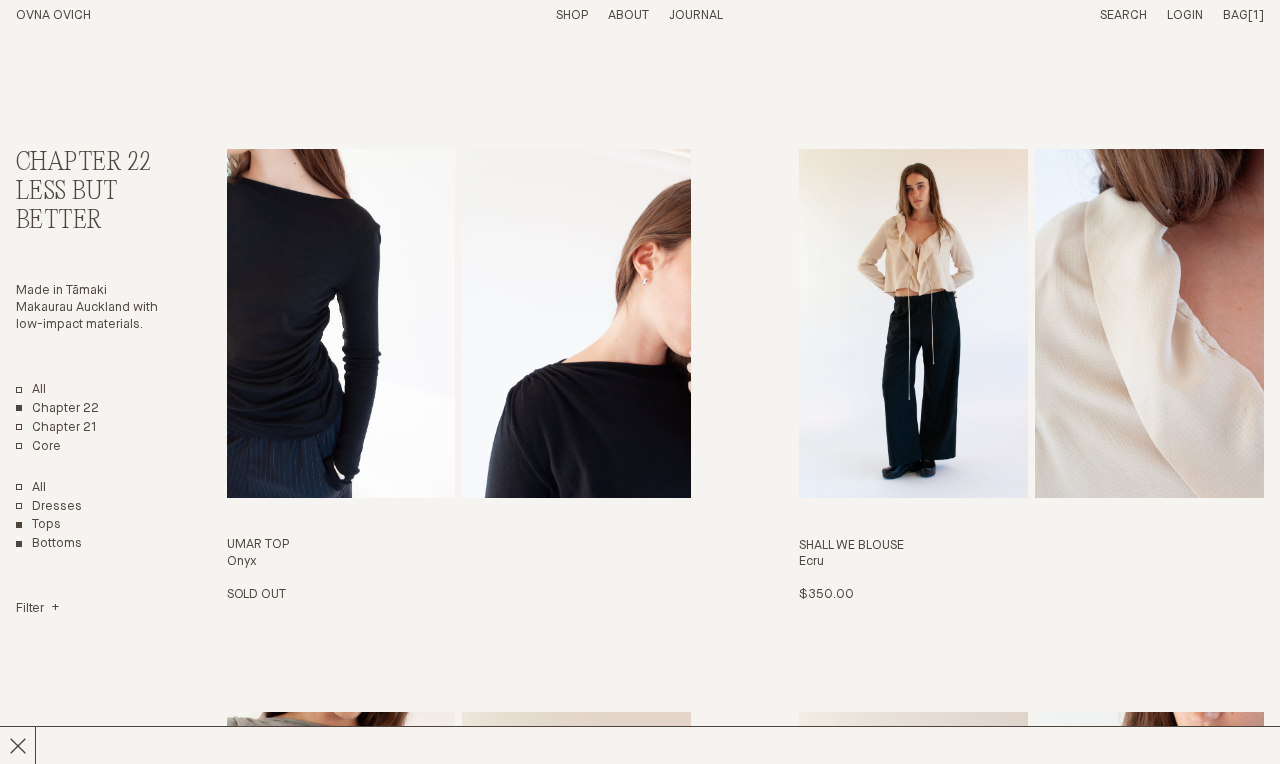 click on "Bottoms" at bounding box center (49, 544) 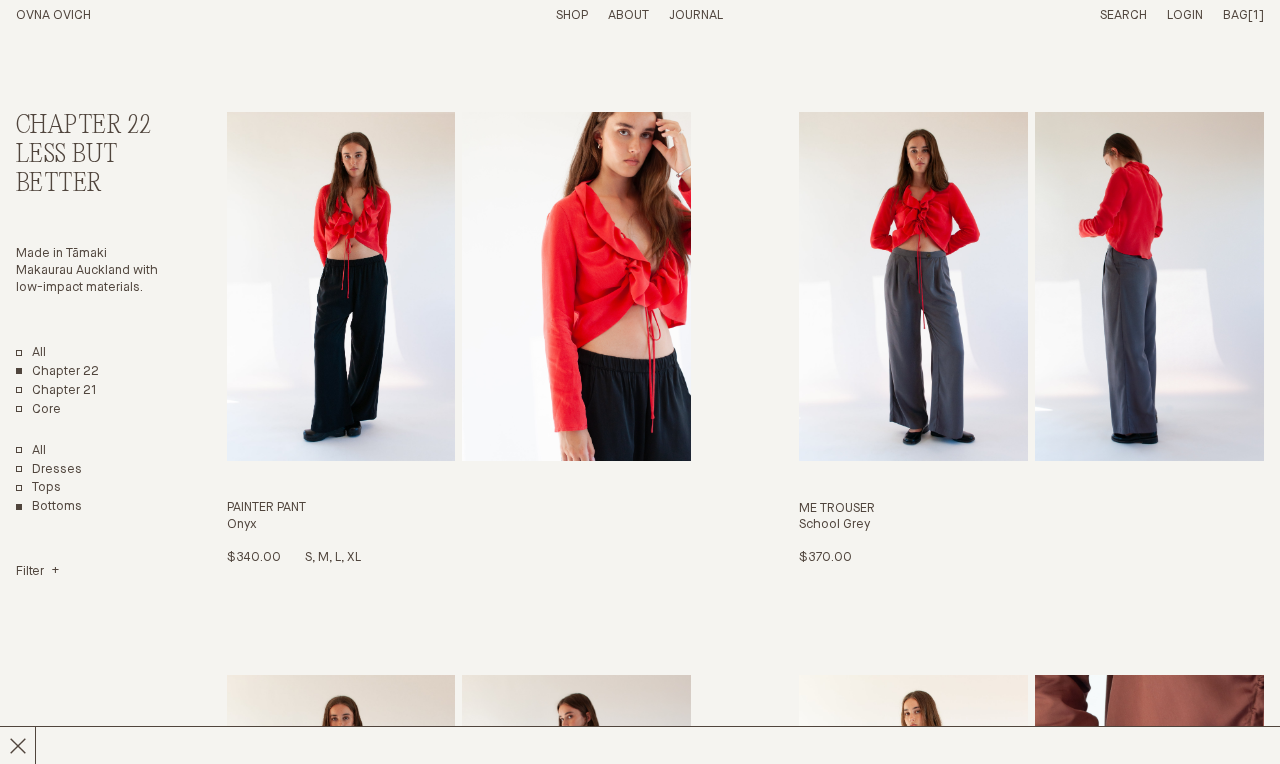 scroll, scrollTop: 91, scrollLeft: 0, axis: vertical 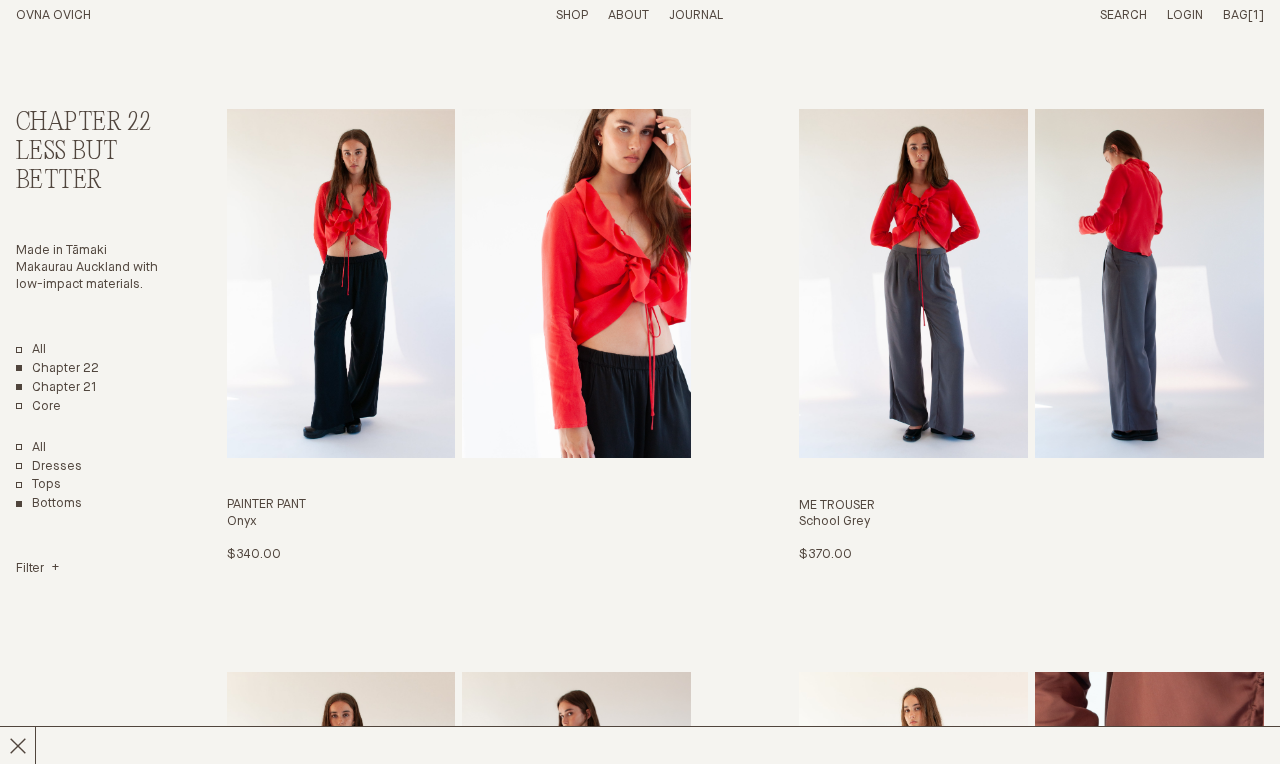 click on "Chapter 21" at bounding box center [56, 388] 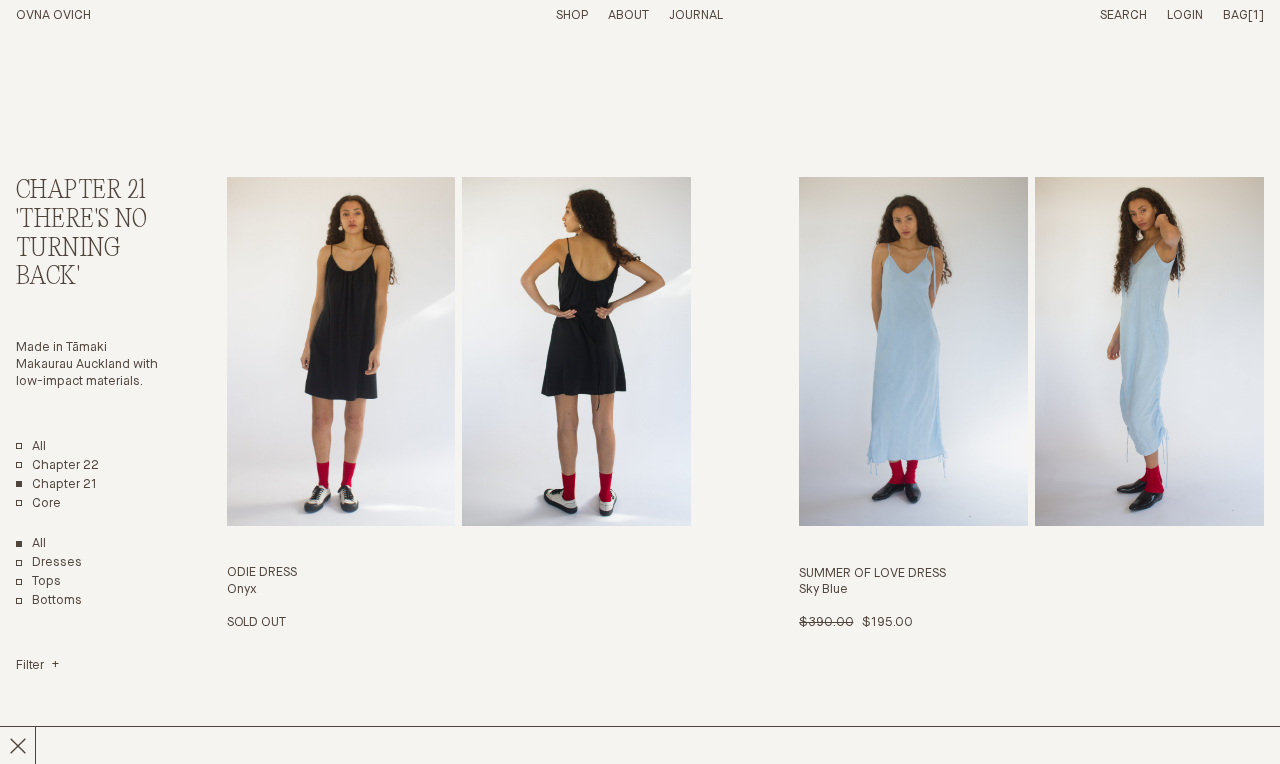 scroll, scrollTop: 0, scrollLeft: 0, axis: both 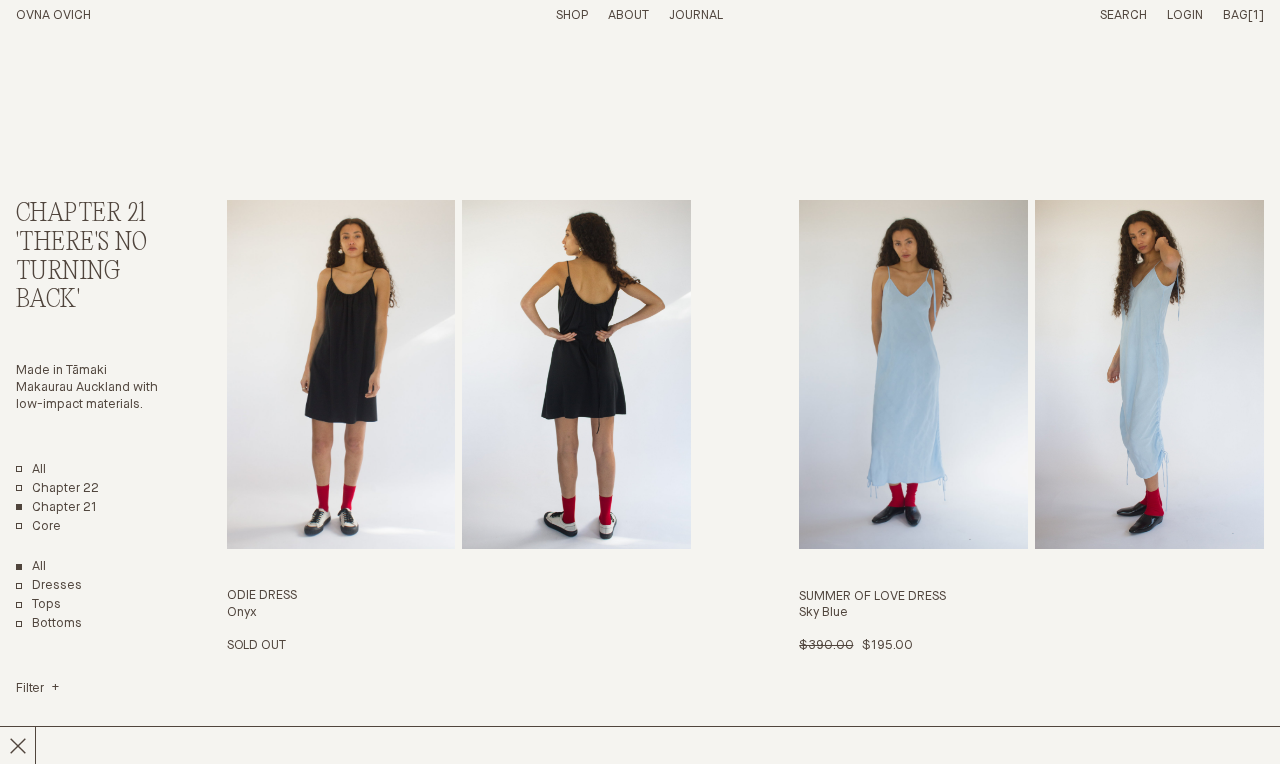 click on "Shop" at bounding box center [572, 15] 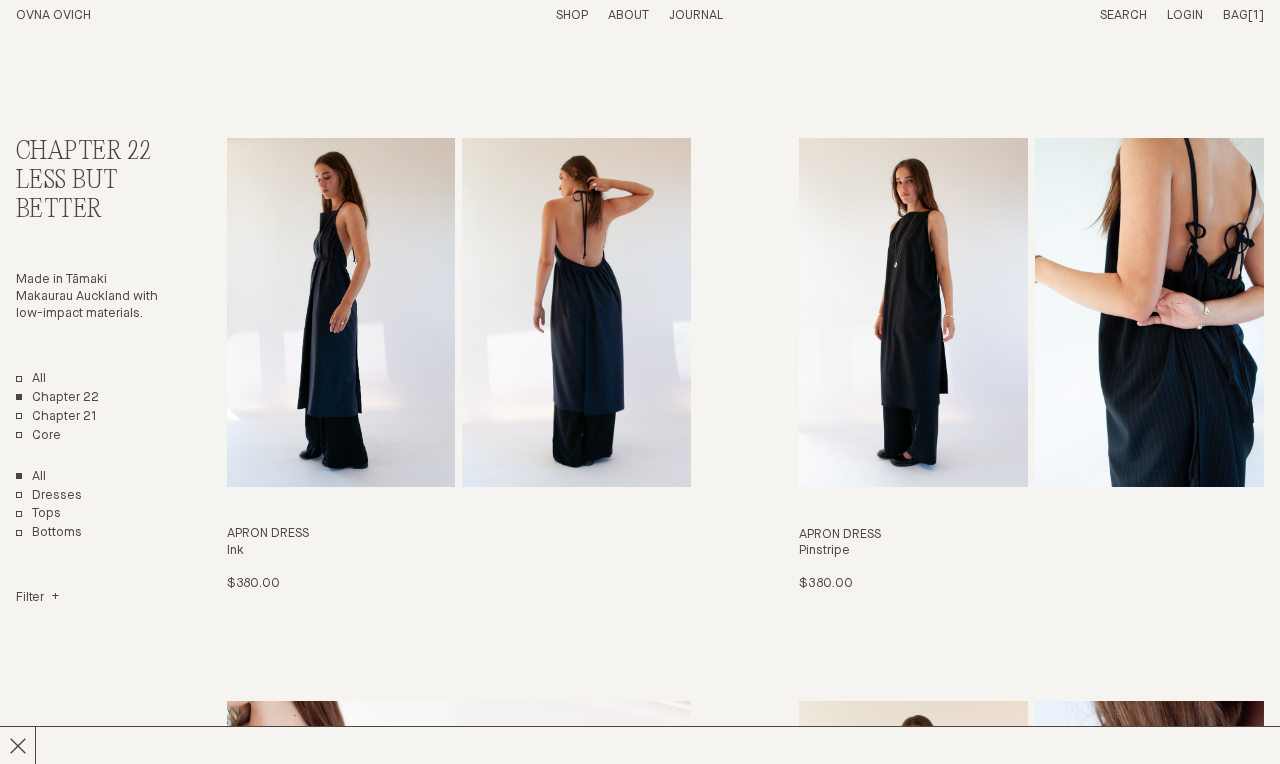 scroll, scrollTop: 0, scrollLeft: 0, axis: both 